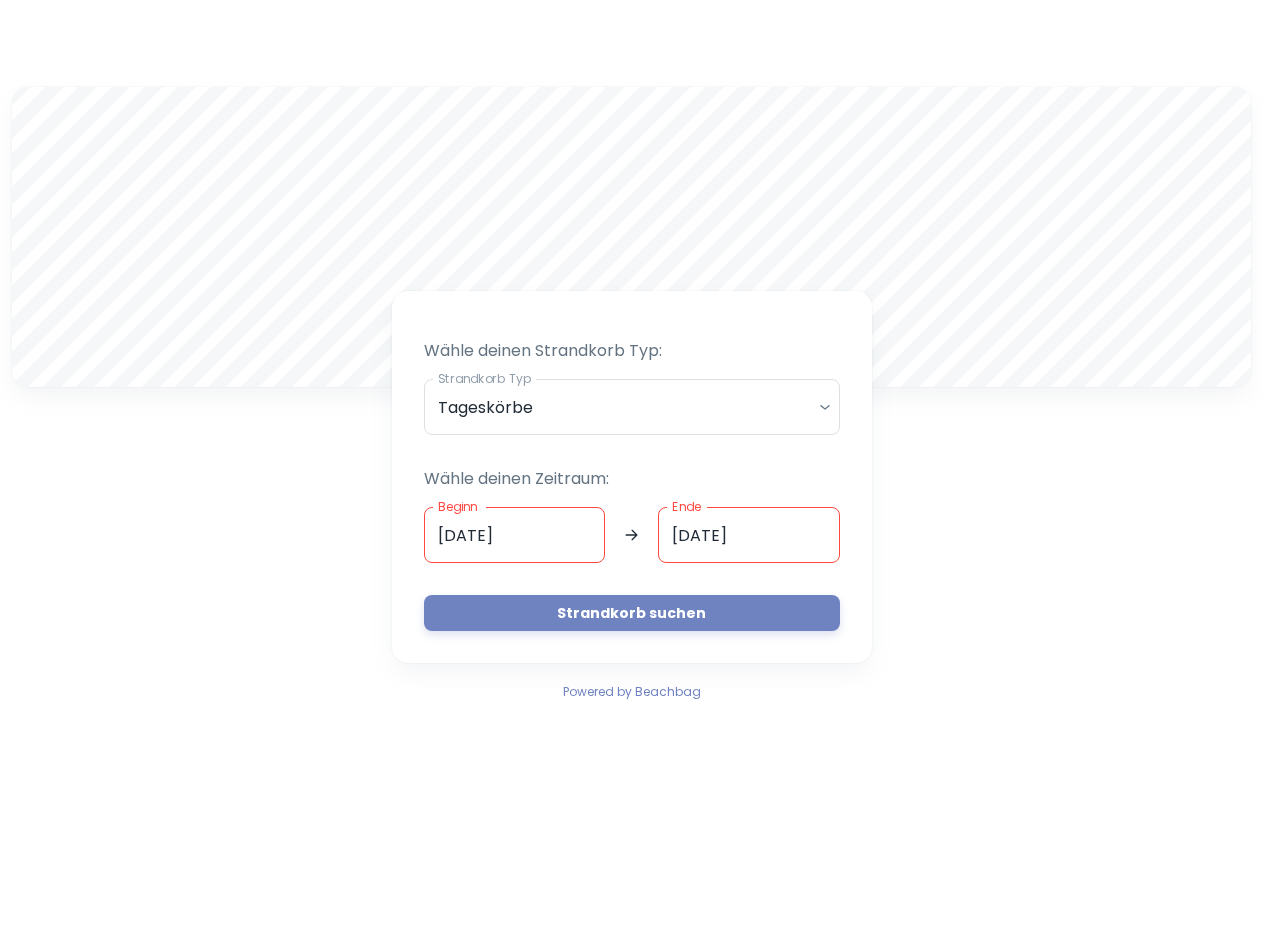 scroll, scrollTop: 0, scrollLeft: 0, axis: both 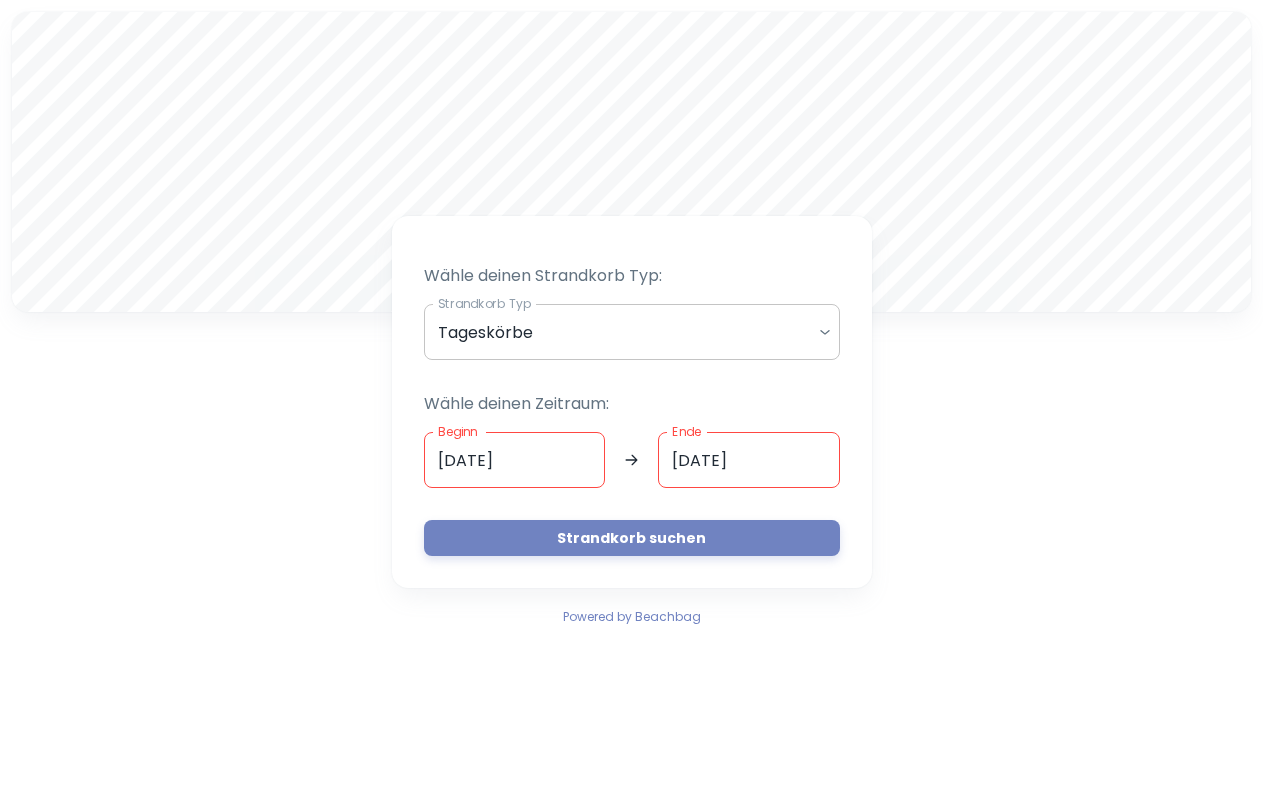 click on "Strandkorb buchen Strandkorb Typ: Strandkorb Typ Tageskörbe daily Strandkorb Typ Wähle deinen Zeitraum: Beginn [DATE] Beginn Ende [DATE] Ende Strandkorb suchen Powered by Beachbag" at bounding box center [631, 400] 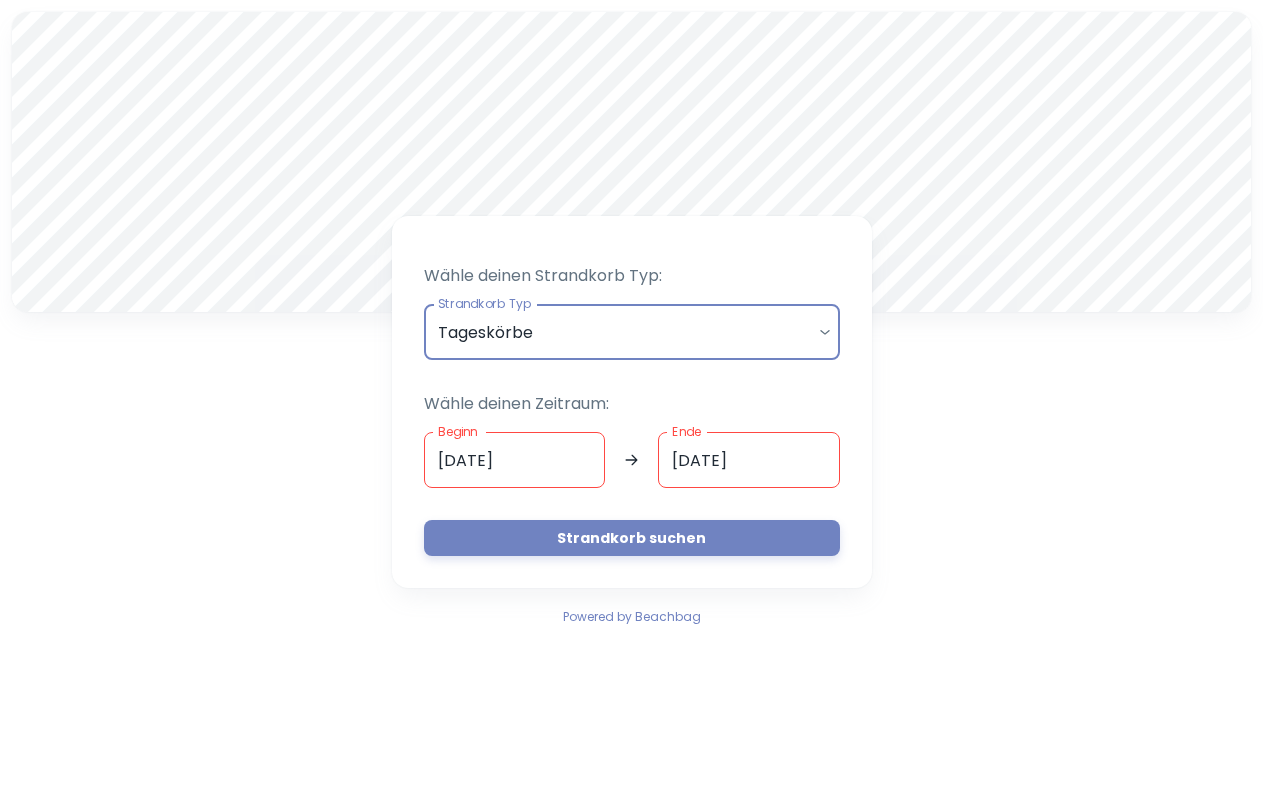 click on "[DATE]" at bounding box center (515, 460) 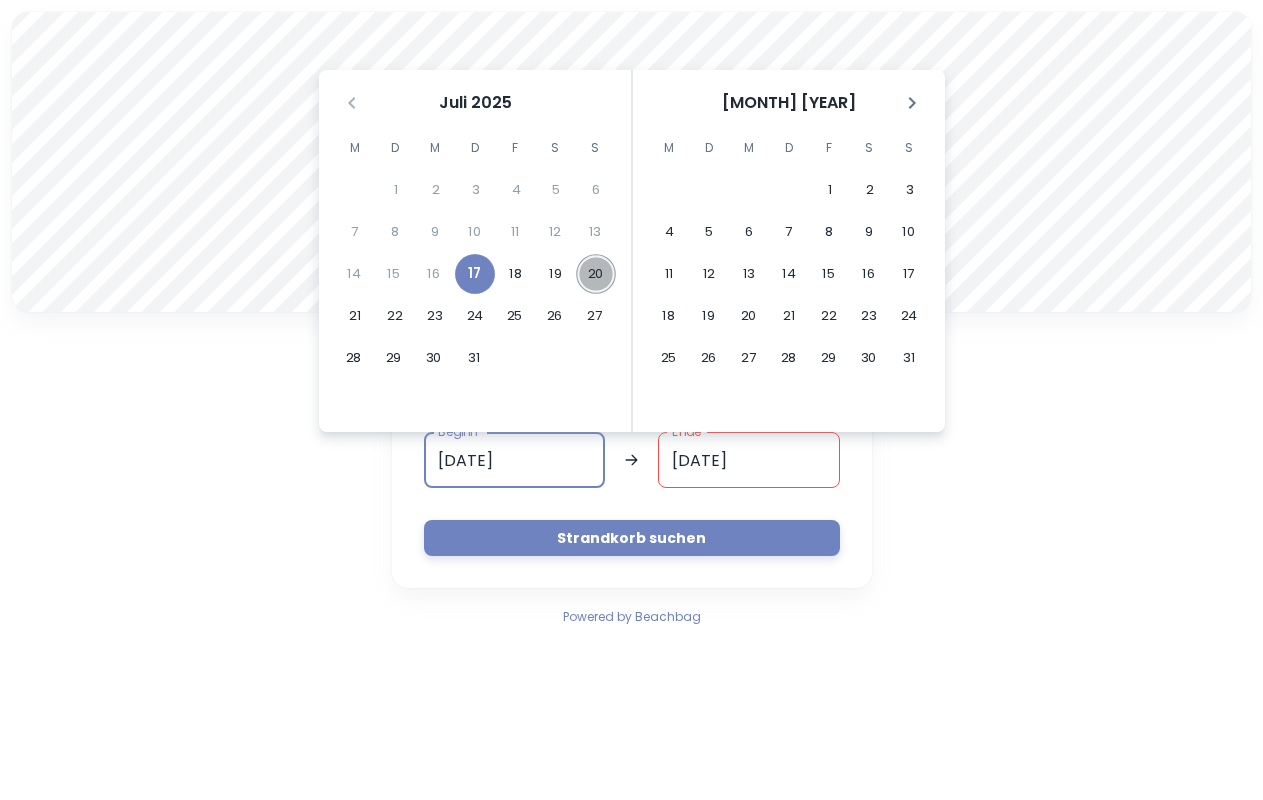 click on "20" at bounding box center (596, 274) 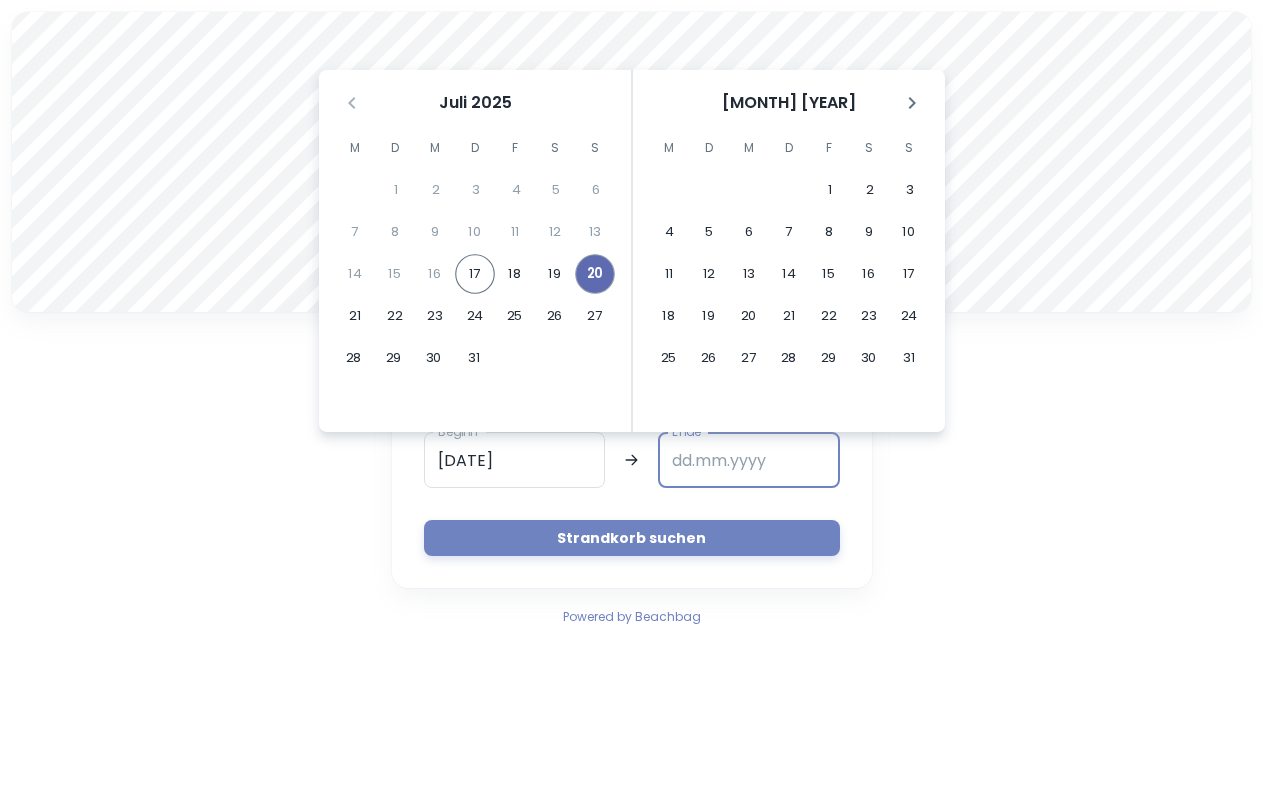 type on "[DATE]" 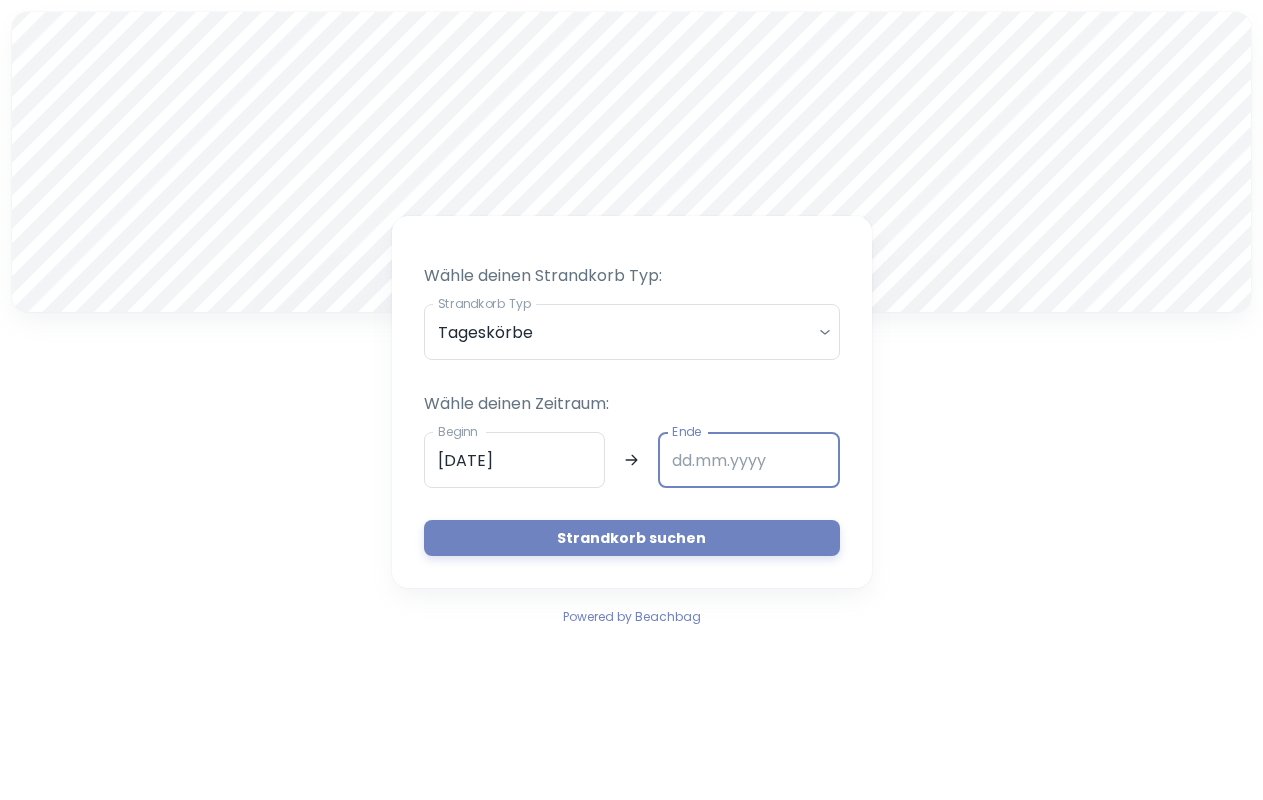 click on "Ende" at bounding box center (749, 460) 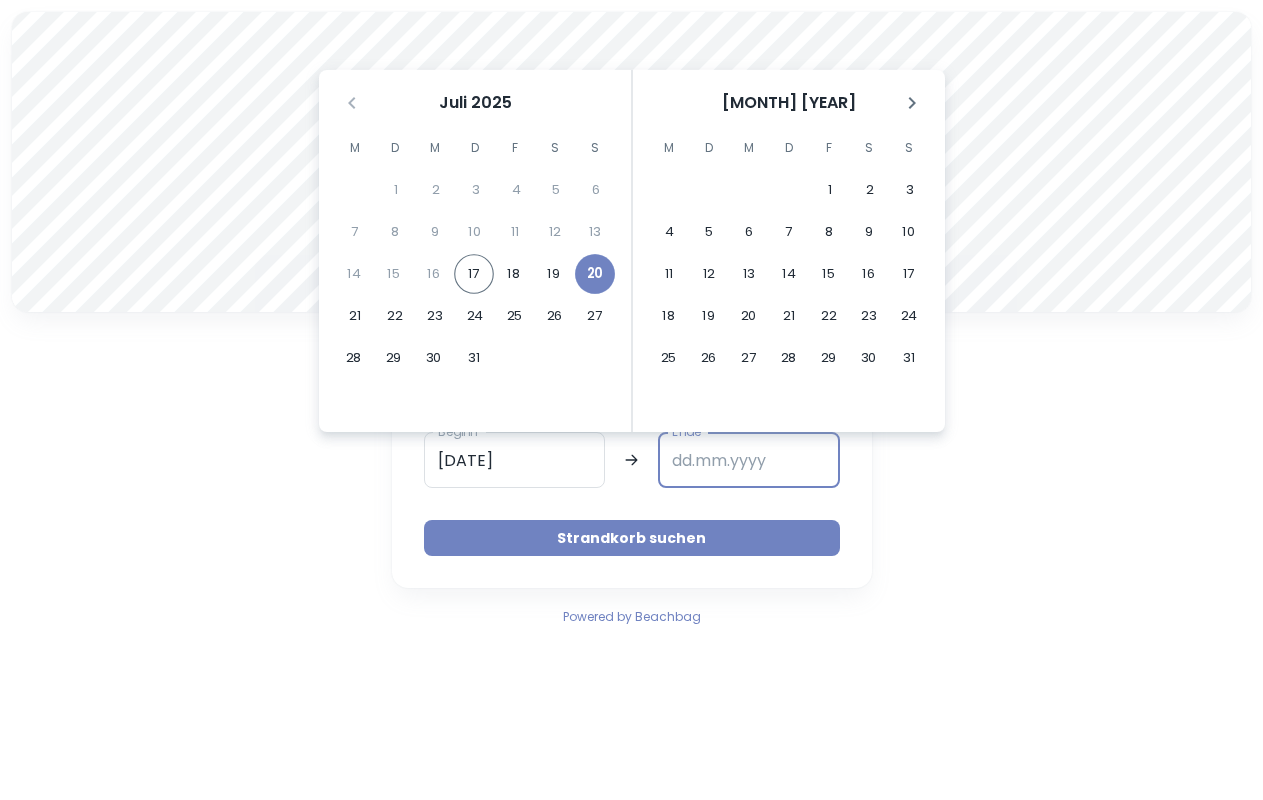 type on "[DATE]" 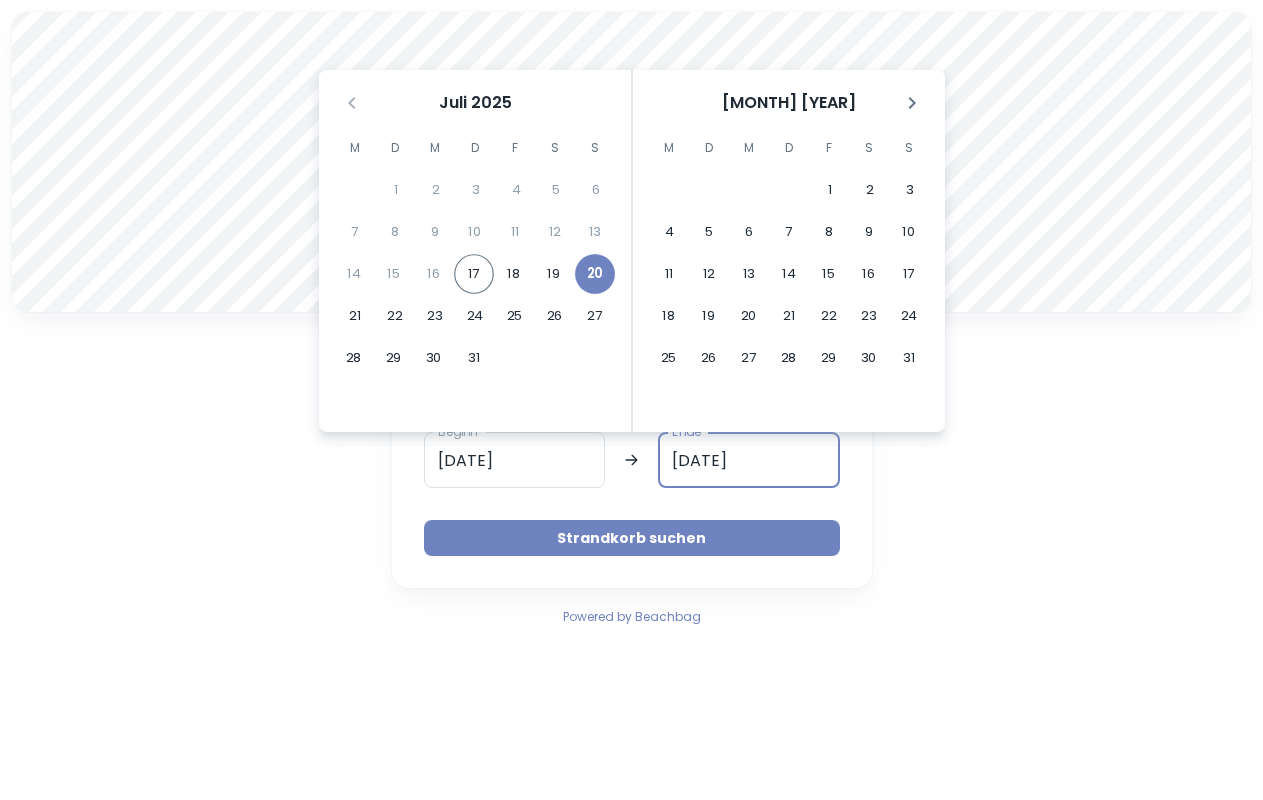 click on "Strandkorb suchen" at bounding box center [632, 538] 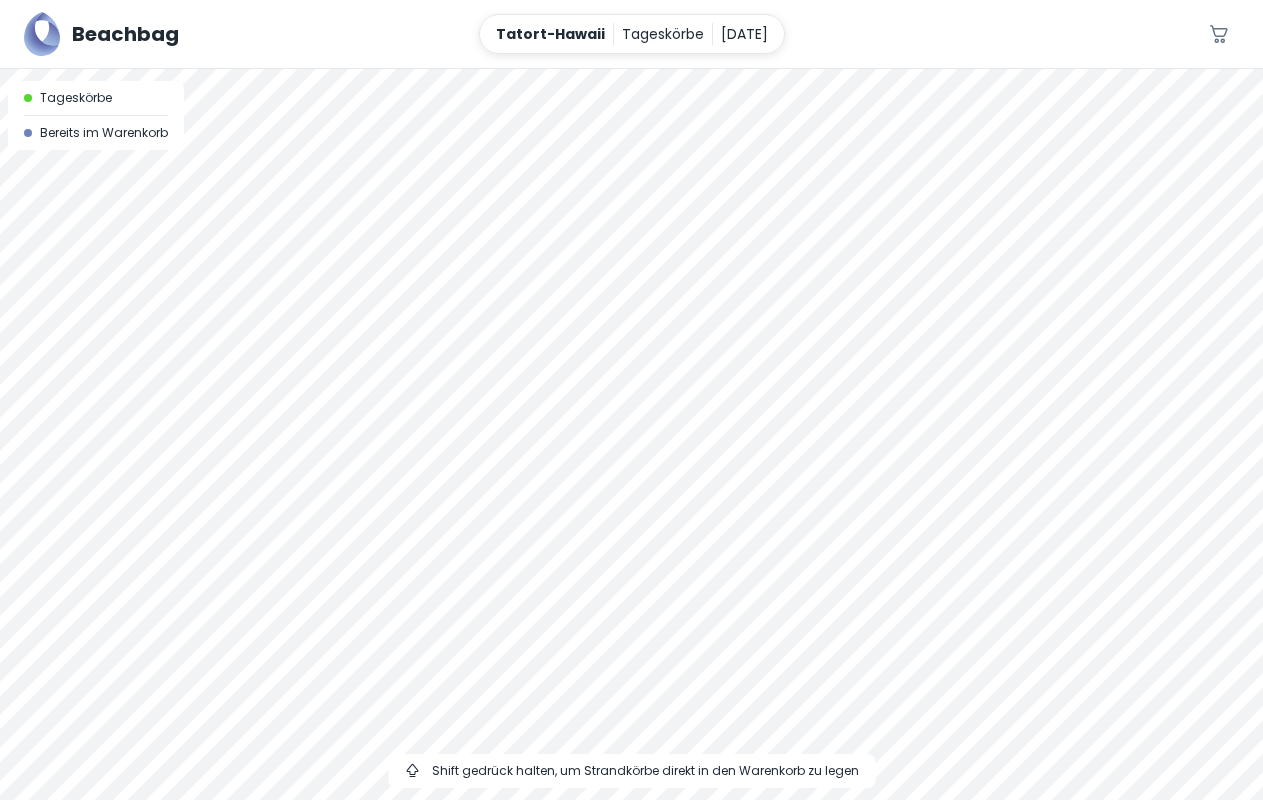 click at bounding box center (631, 69) 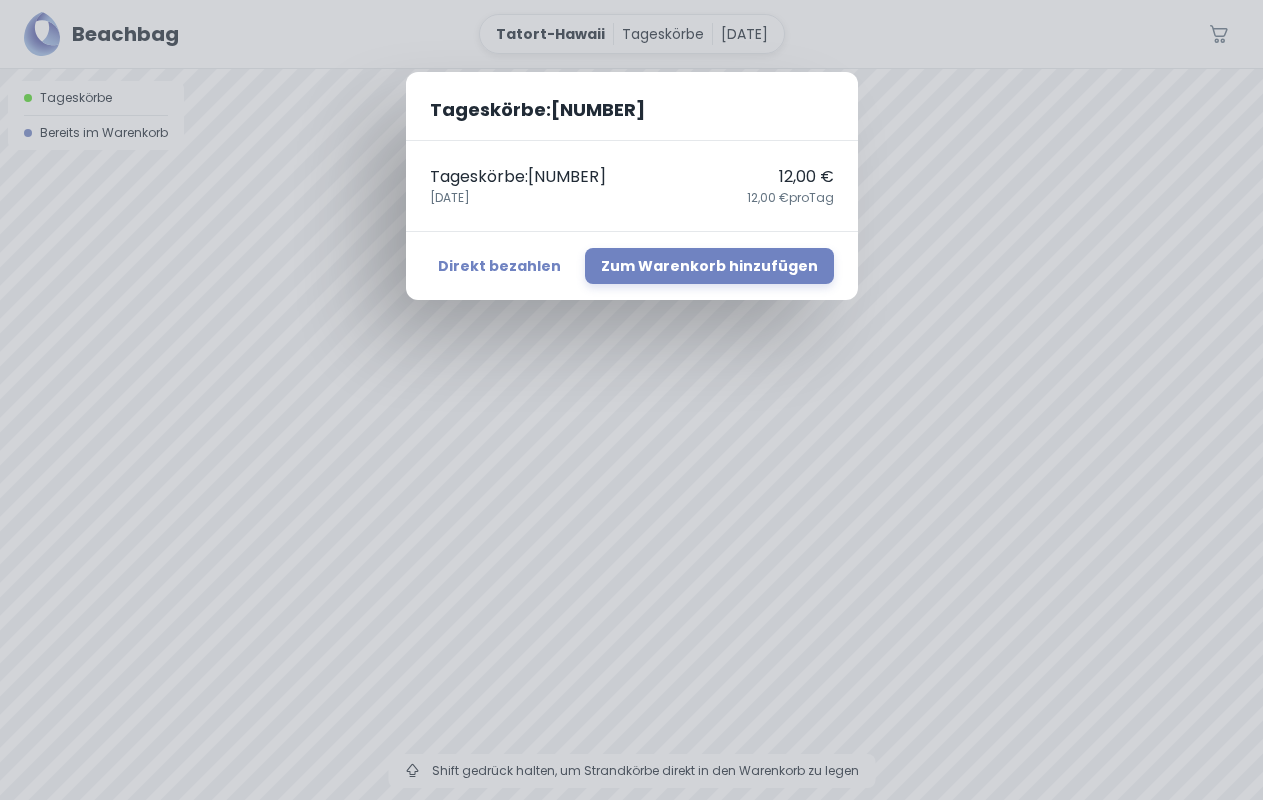 click on "Direkt bezahlen" at bounding box center (499, 266) 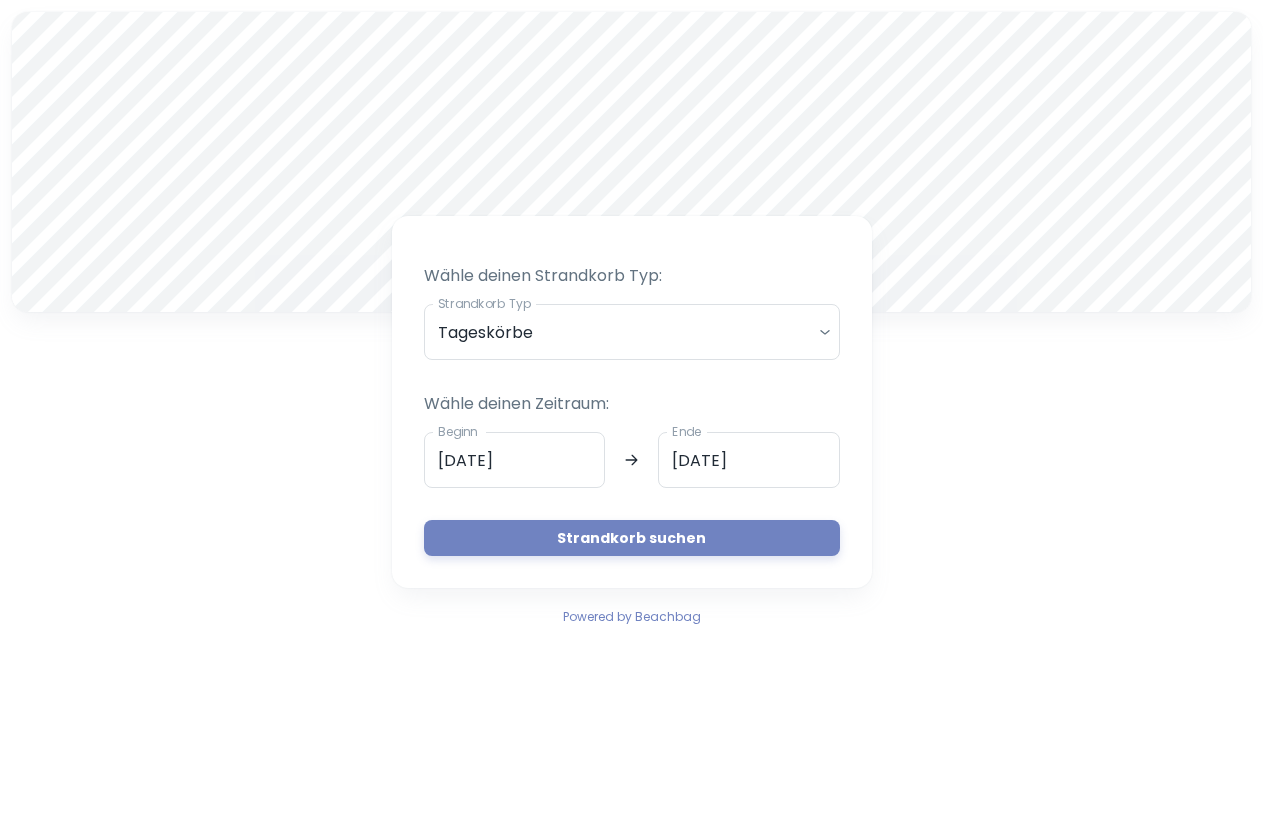 click on "Strandkorb buchen Strandkorb Typ: Strandkorb Typ Tageskörbe daily Strandkorb Typ Wähle deinen Zeitraum: Beginn [DATE] Beginn Ende [DATE] Ende Strandkorb suchen Powered by Beachbag" at bounding box center (631, 320) 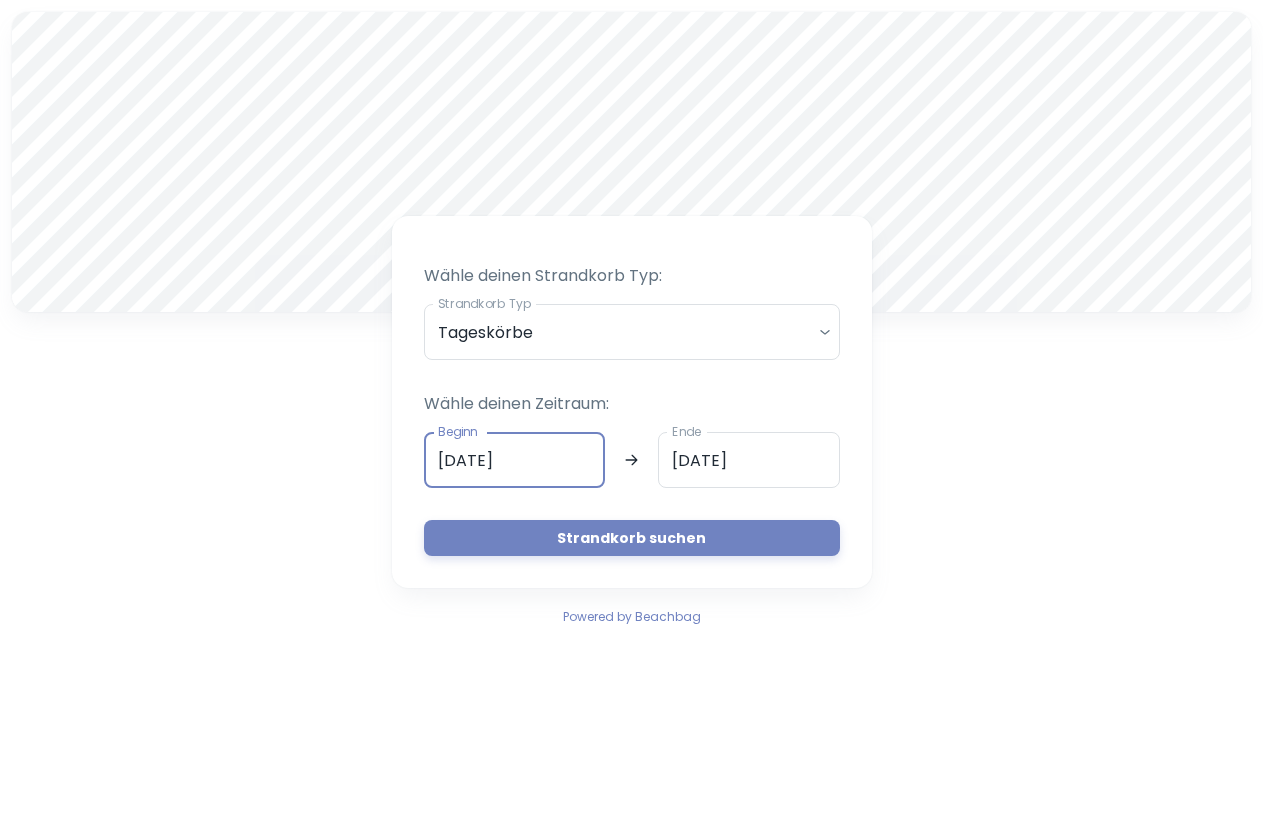 click on "[DATE]" at bounding box center (515, 460) 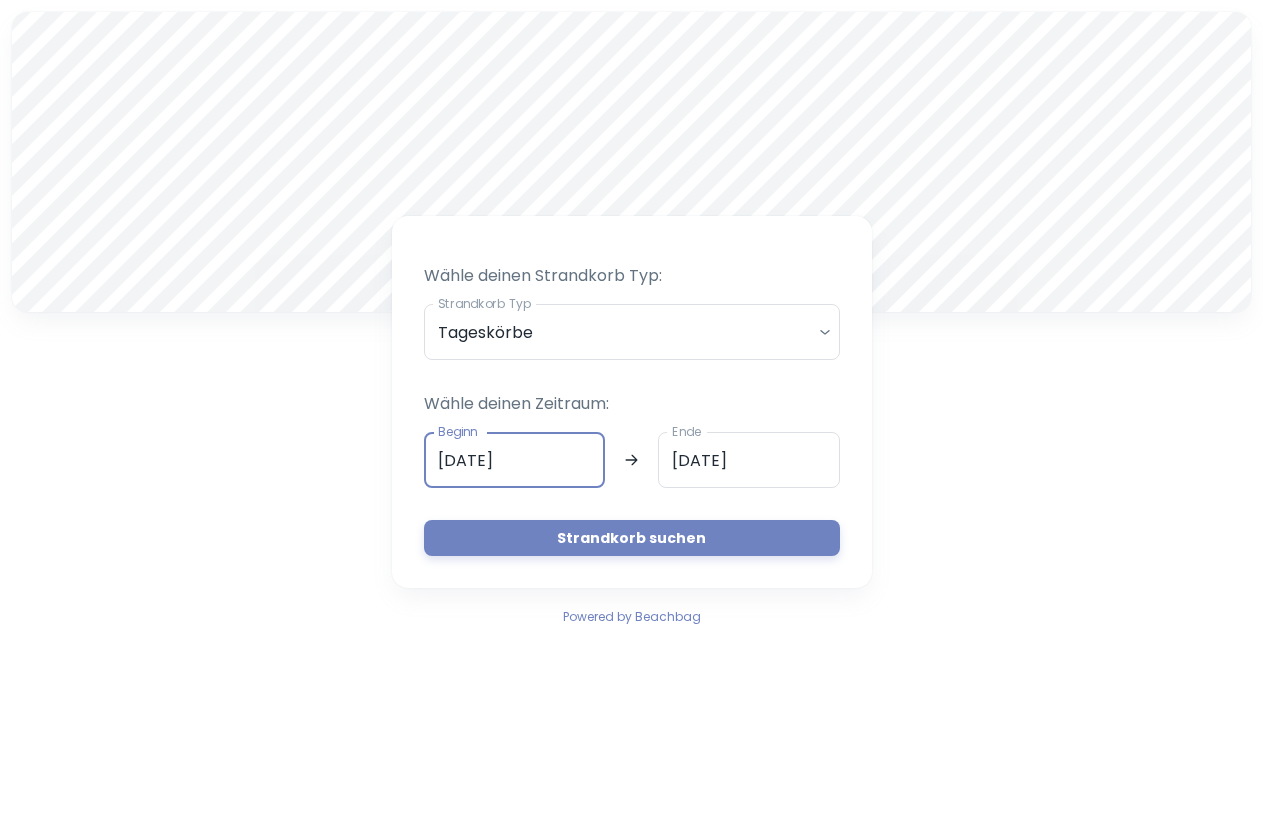 click on "[DATE]" at bounding box center [515, 460] 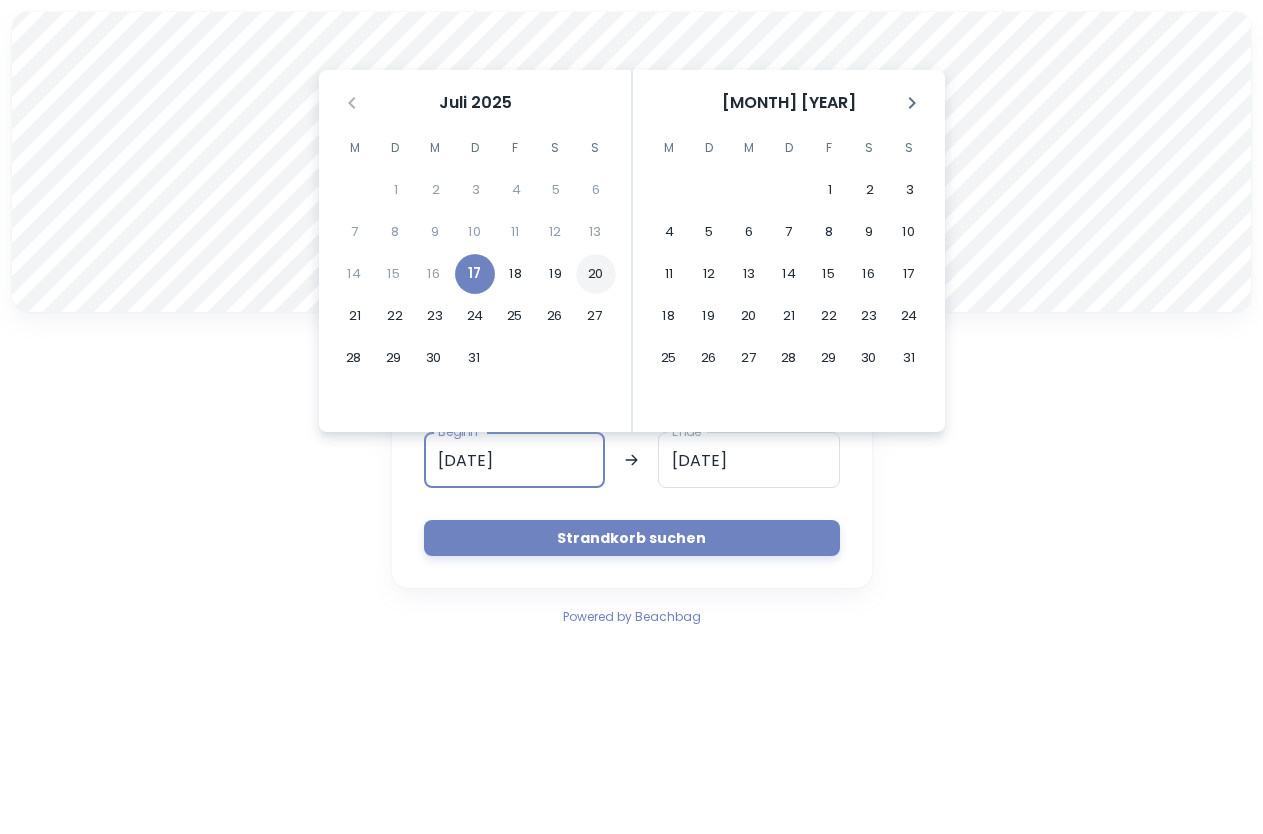 click on "20" at bounding box center (596, 274) 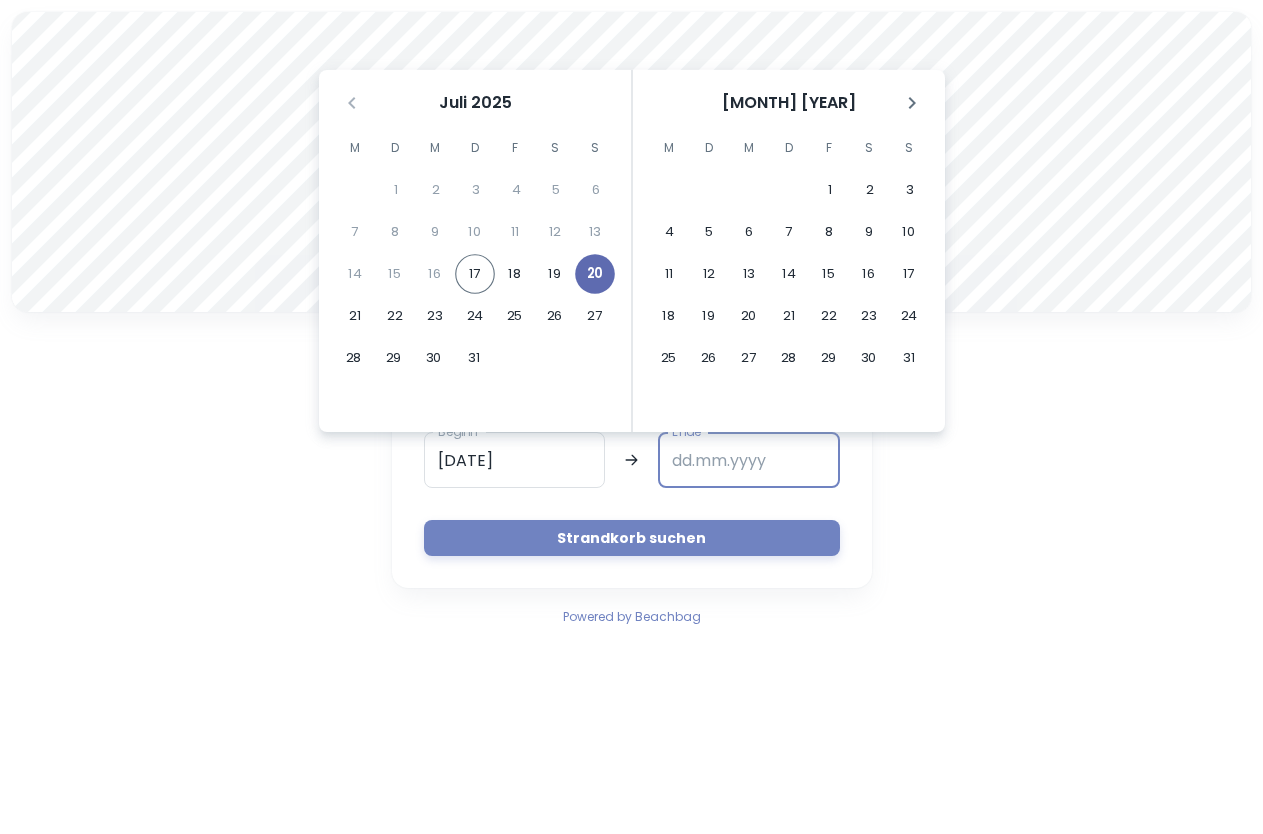 type on "[DATE]" 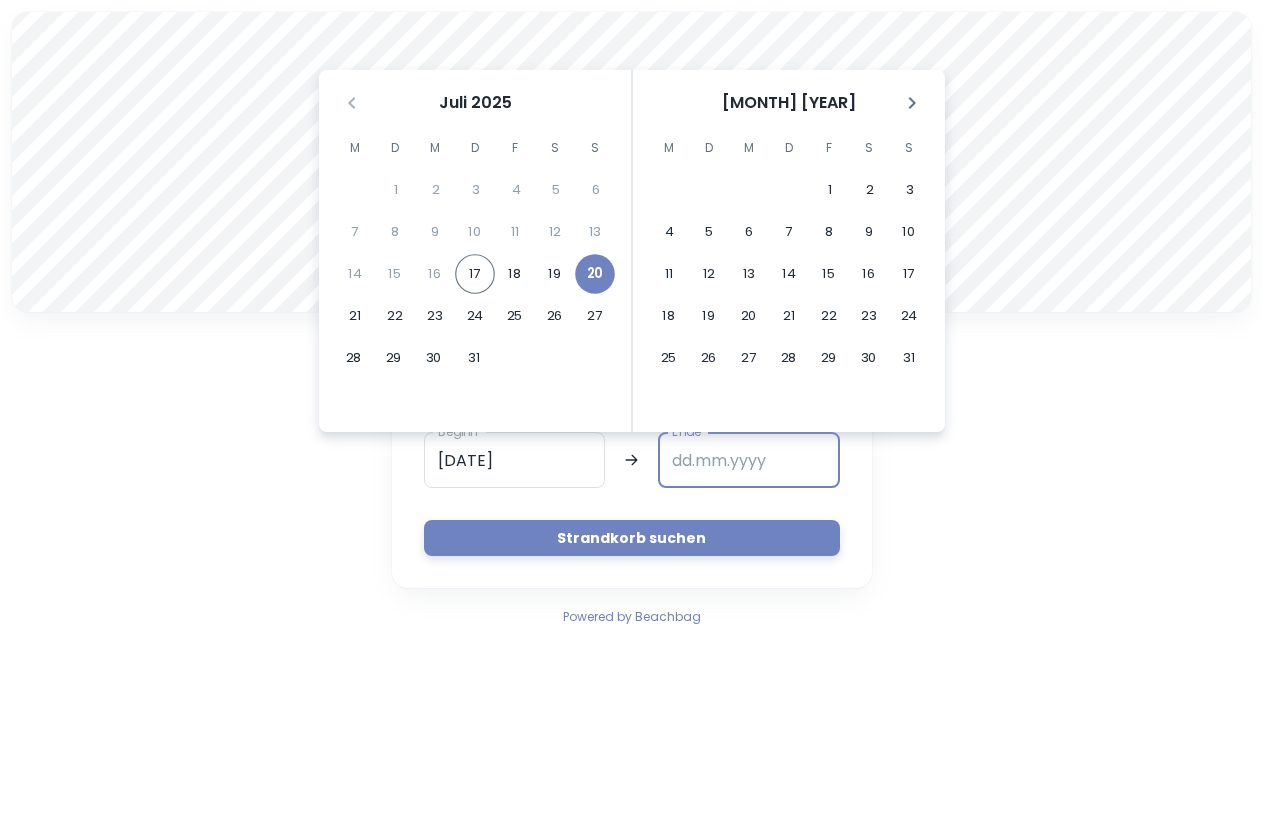 click on "Ende" at bounding box center (749, 460) 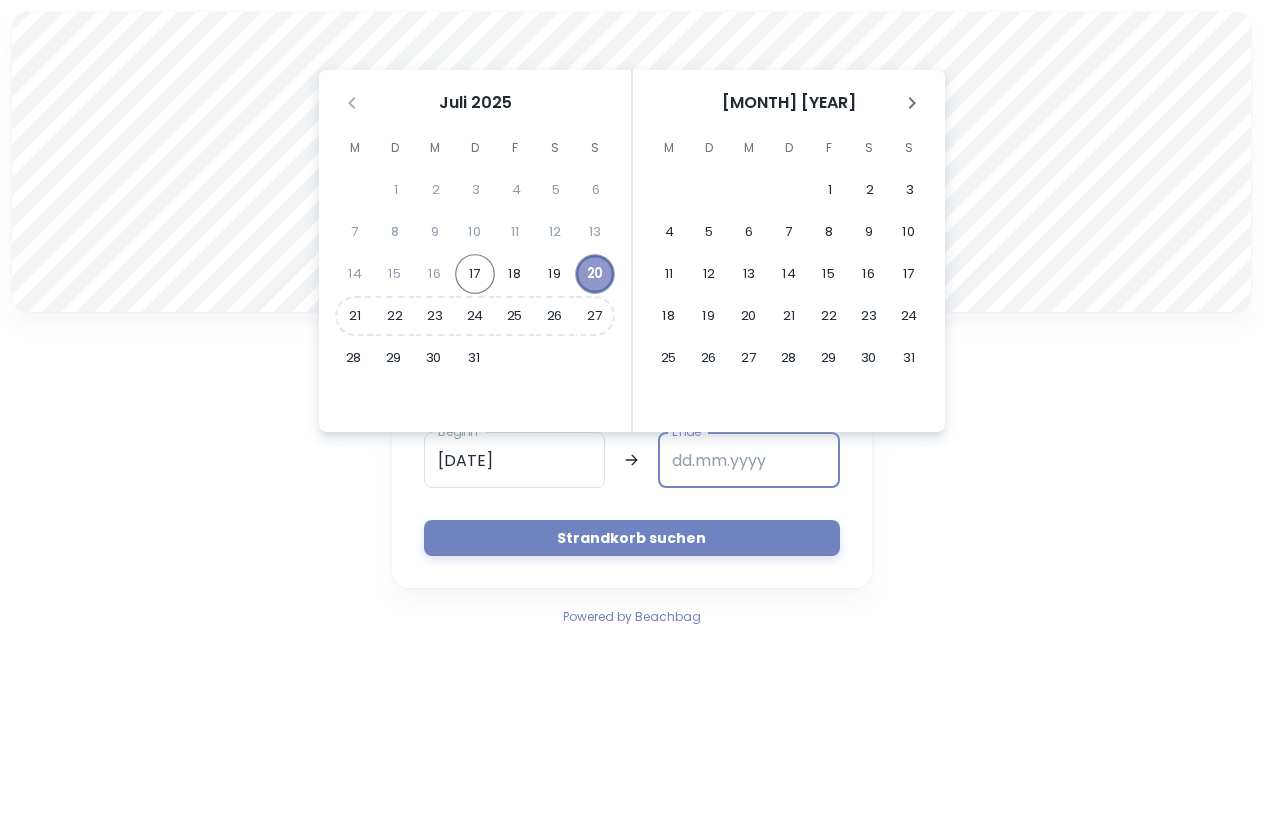 click on "20" at bounding box center [595, 274] 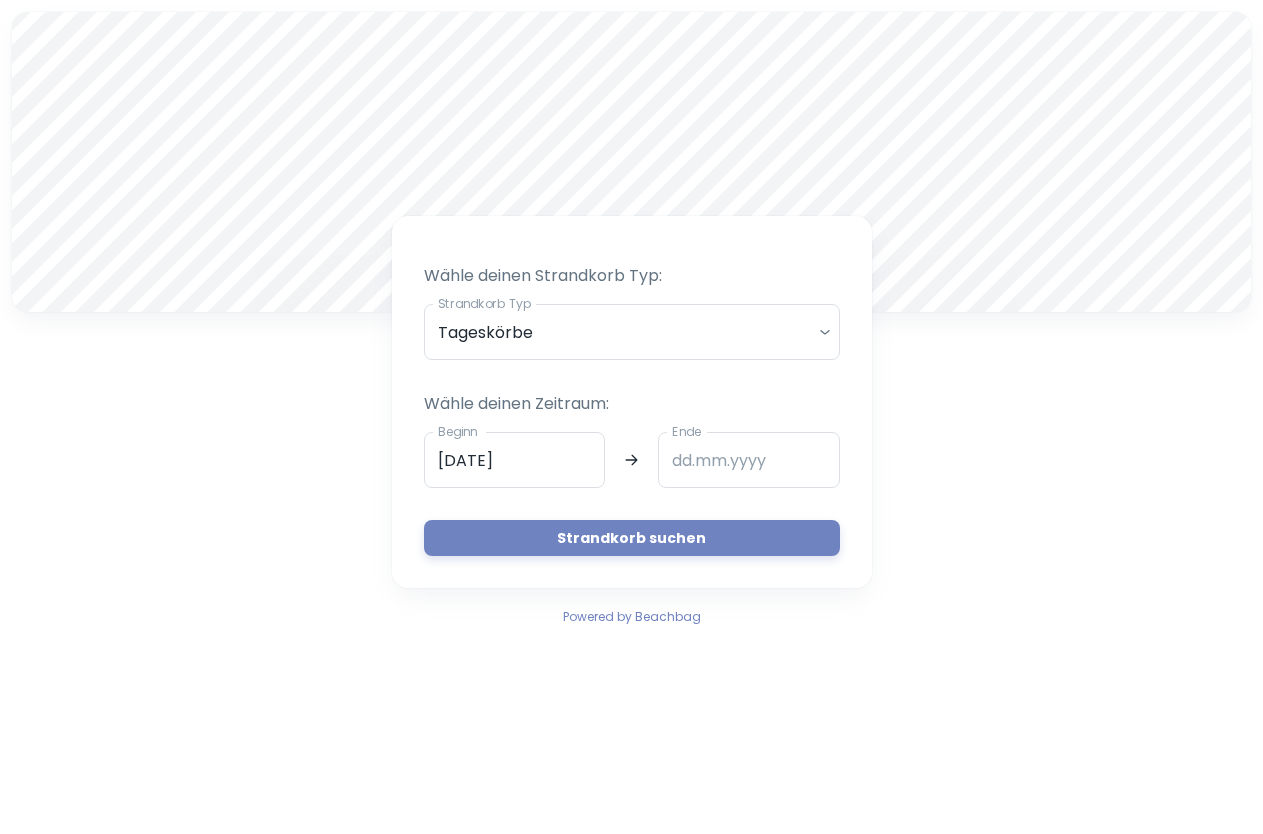 type on "[DATE]" 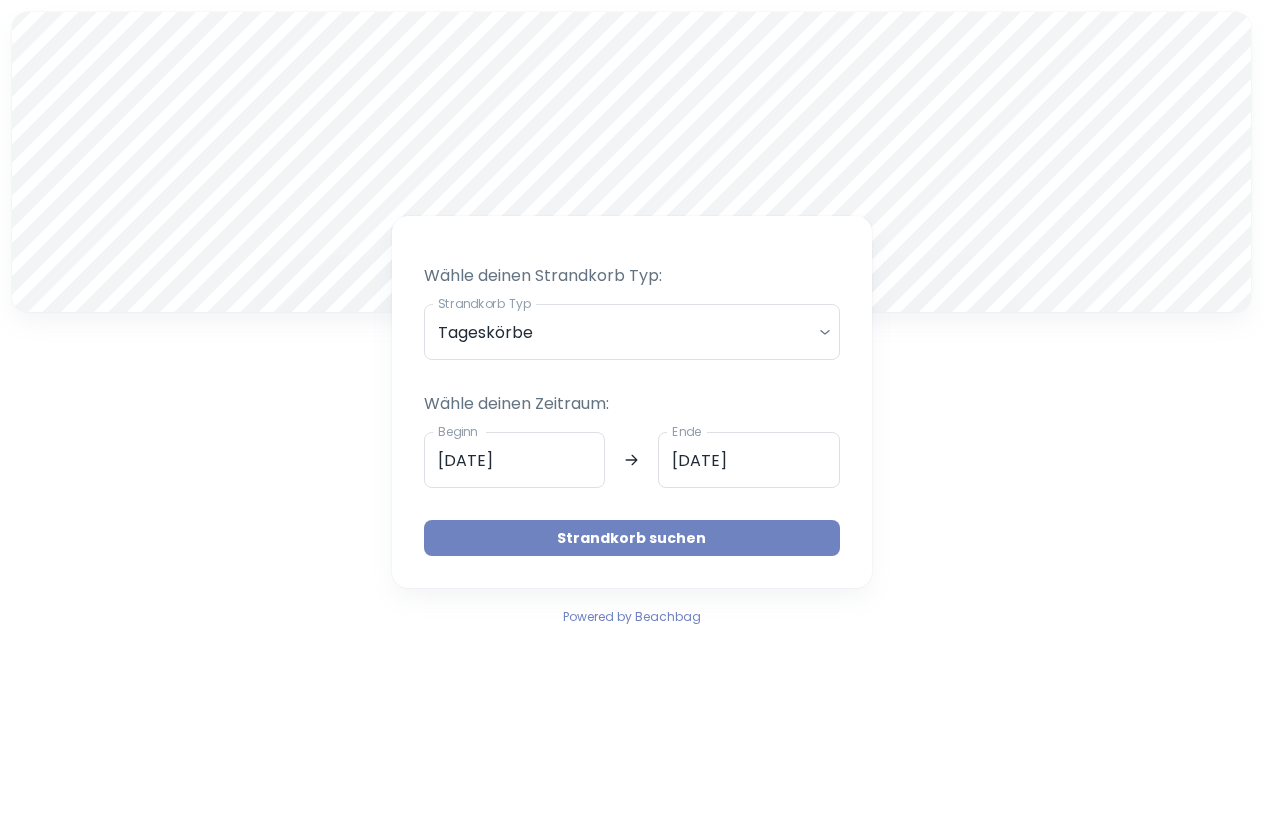 click on "Strandkorb suchen" at bounding box center (632, 538) 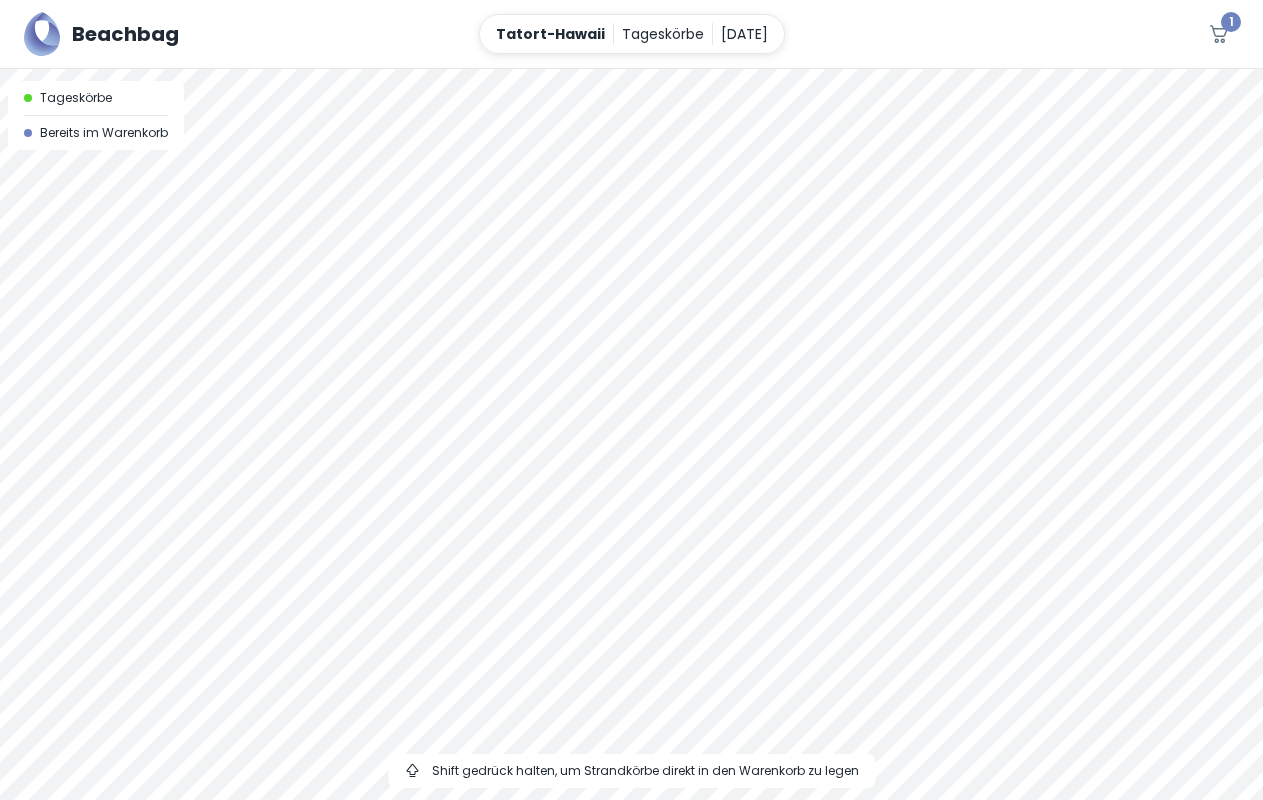 click at bounding box center [631, 69] 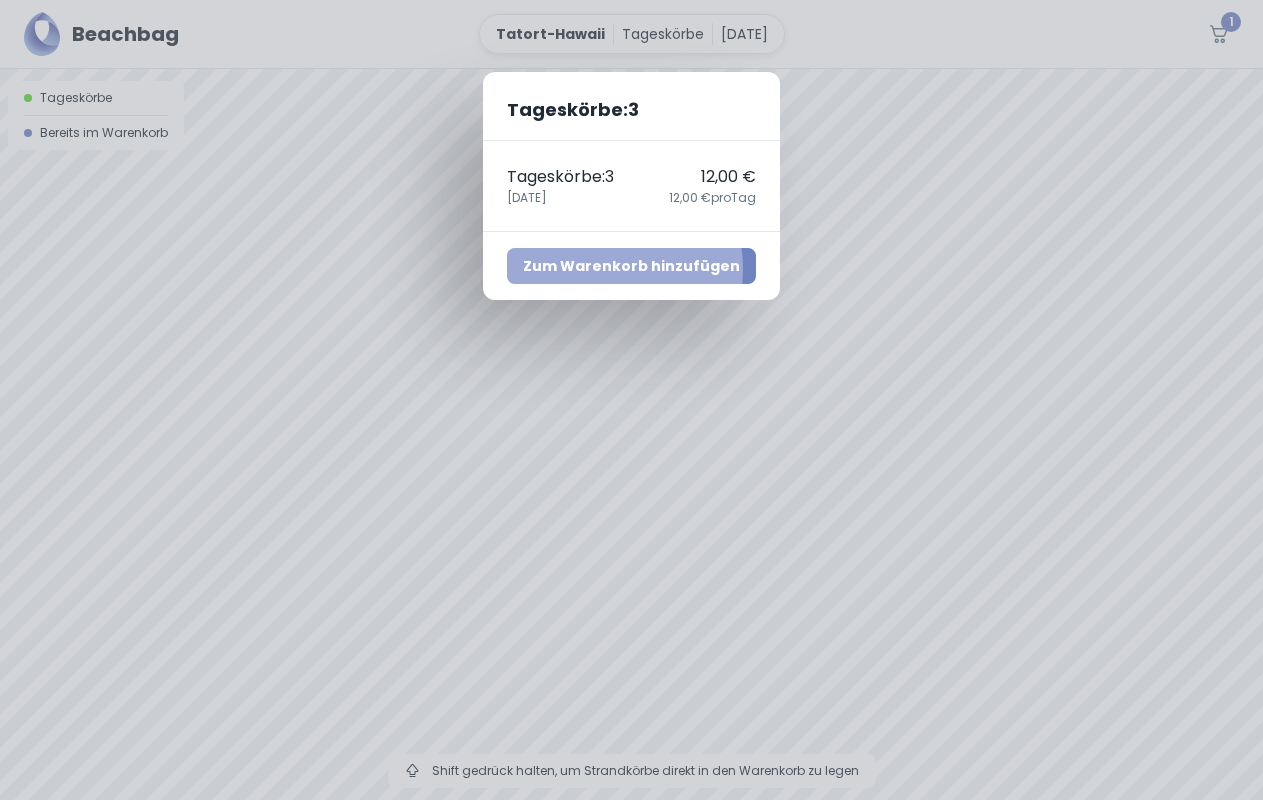 click on "Zum Warenkorb hinzufügen" at bounding box center [631, 266] 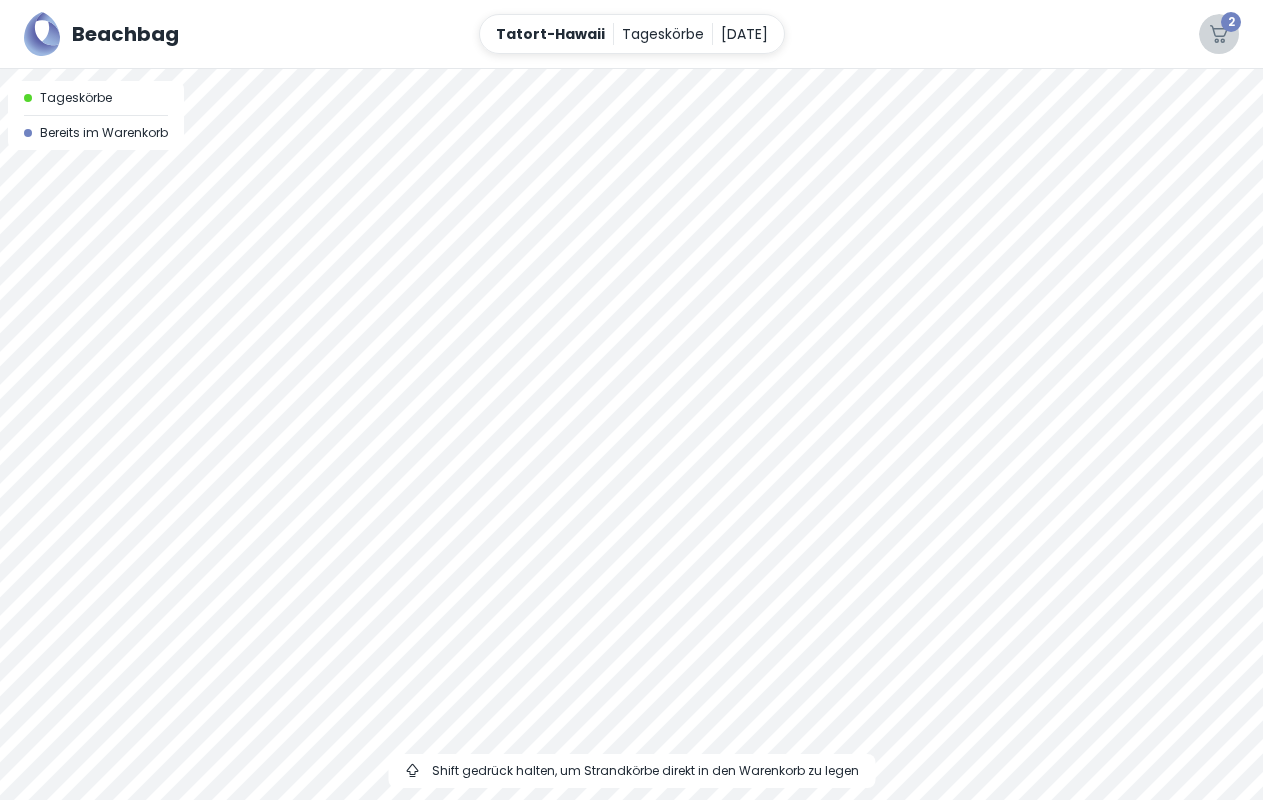 click 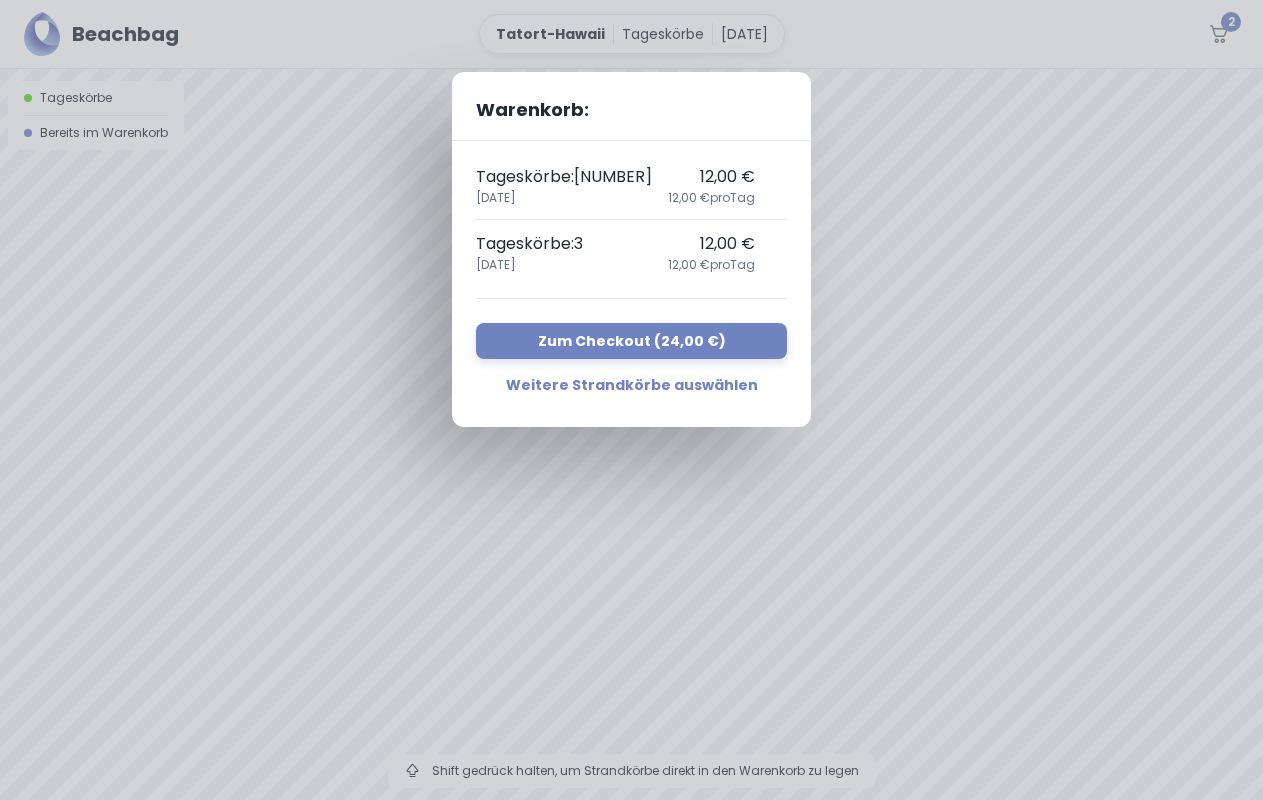 click on "Warenkorb: Tageskörbe :  39 20. Juli 12,00 € 12,00 €  pro  Tag Tageskörbe :  3 20. Juli 12,00 € 12,00 €  pro  Tag Zum Checkout ( 24,00 € ) Weitere Strandkörbe auswählen" at bounding box center [631, 400] 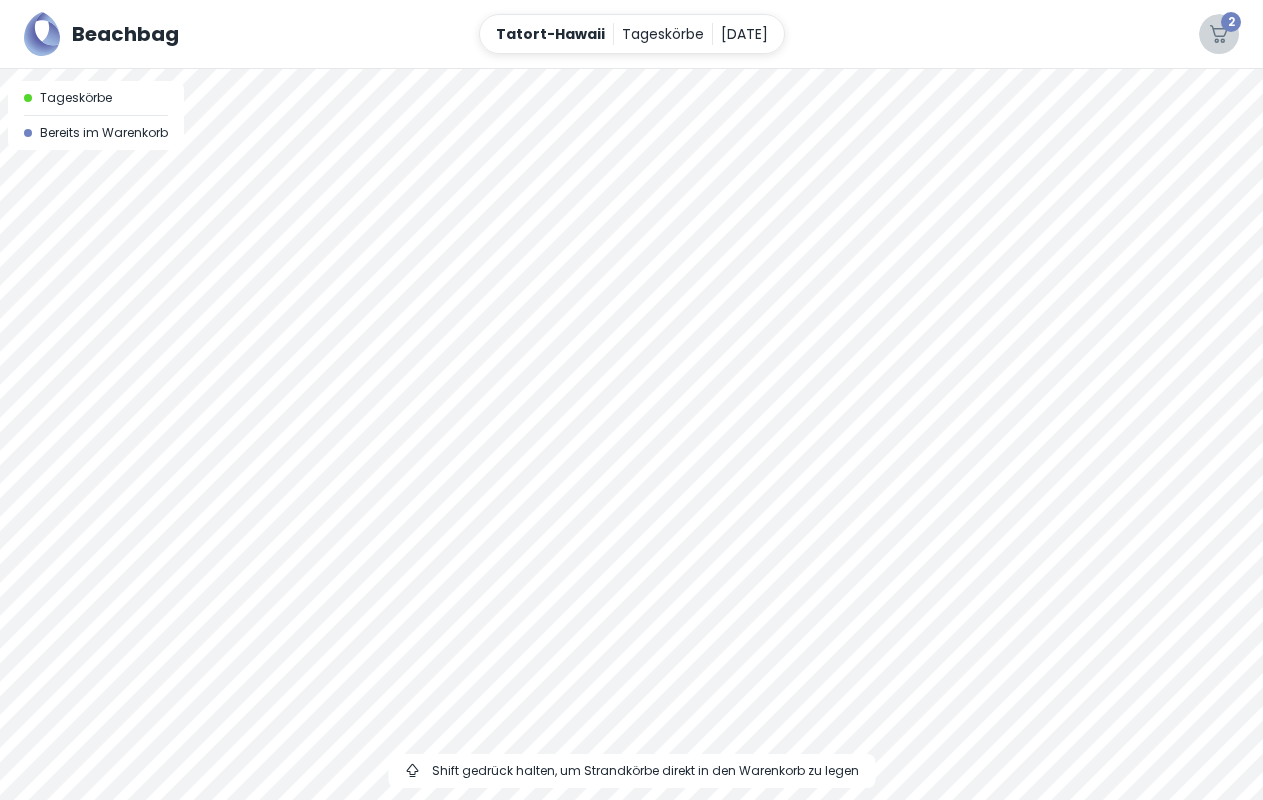 click 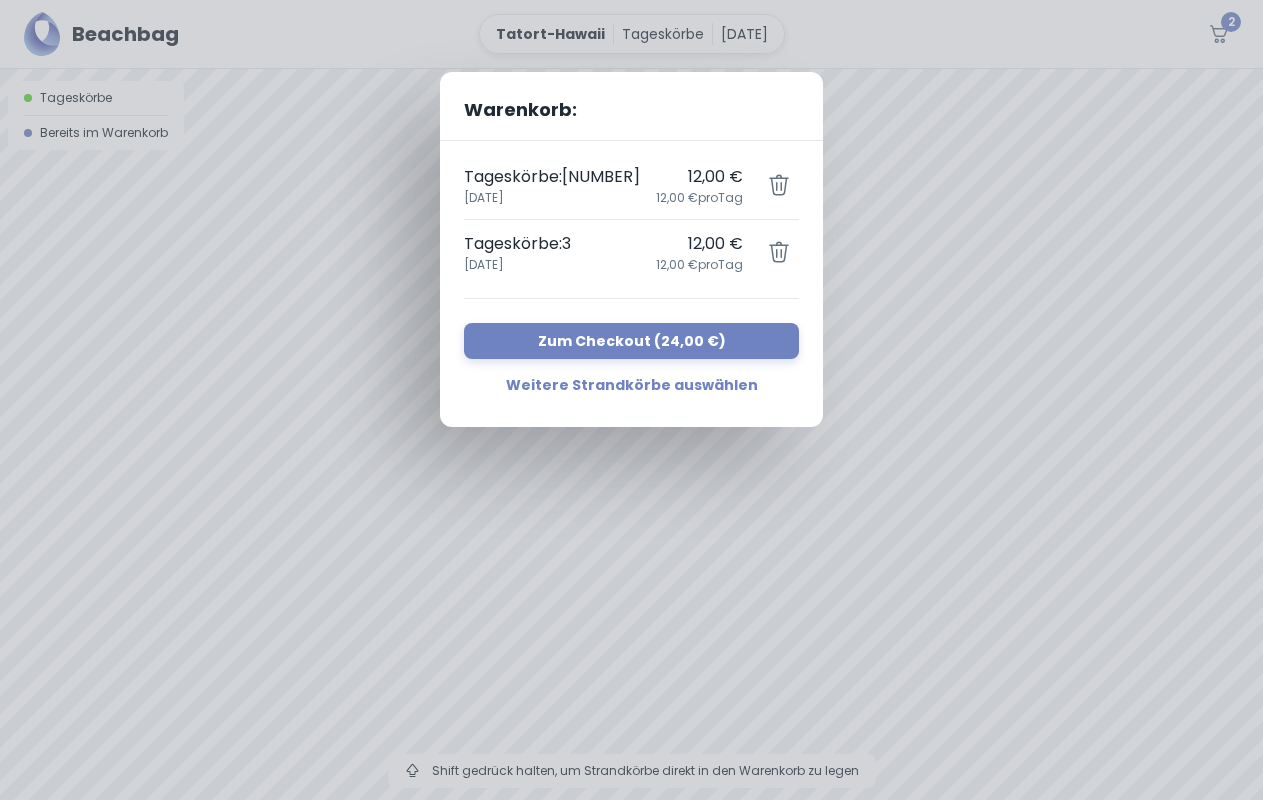 click 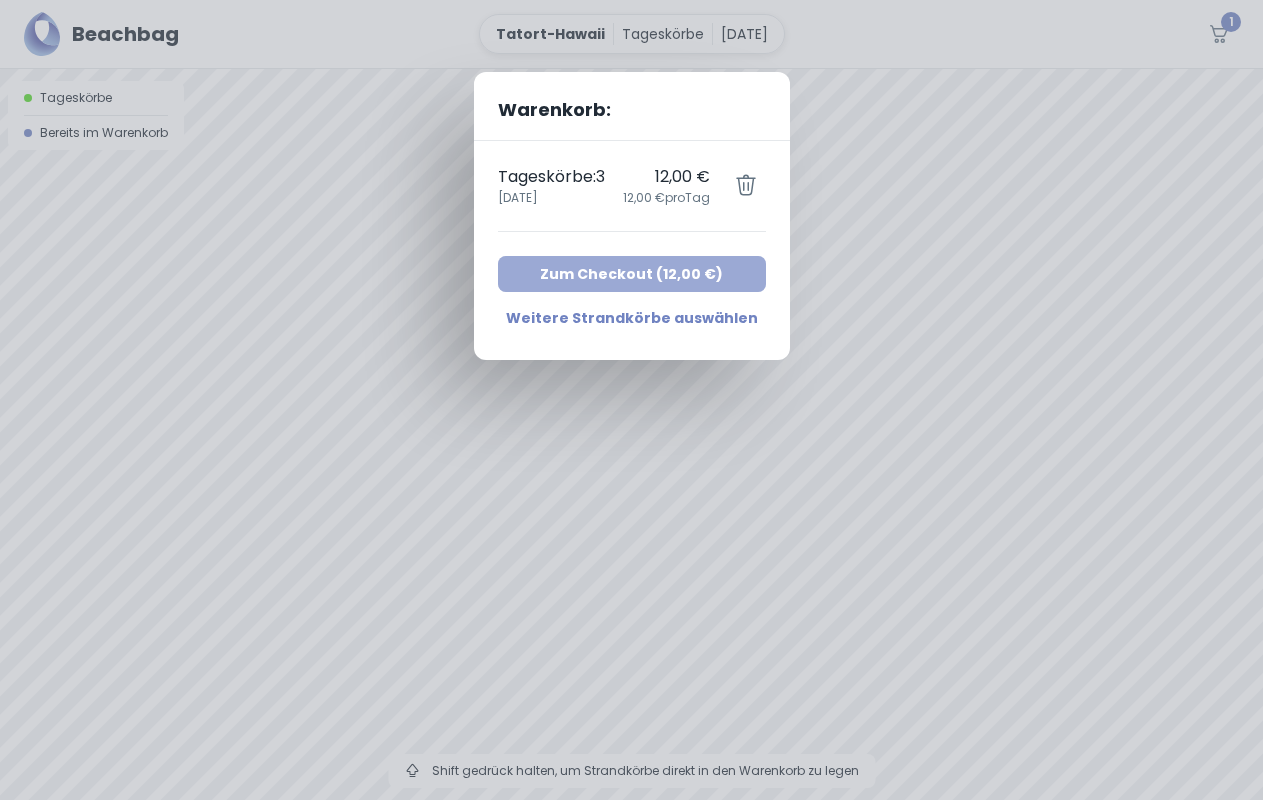 click on "Zum Checkout ( 12,00 € )" at bounding box center [632, 274] 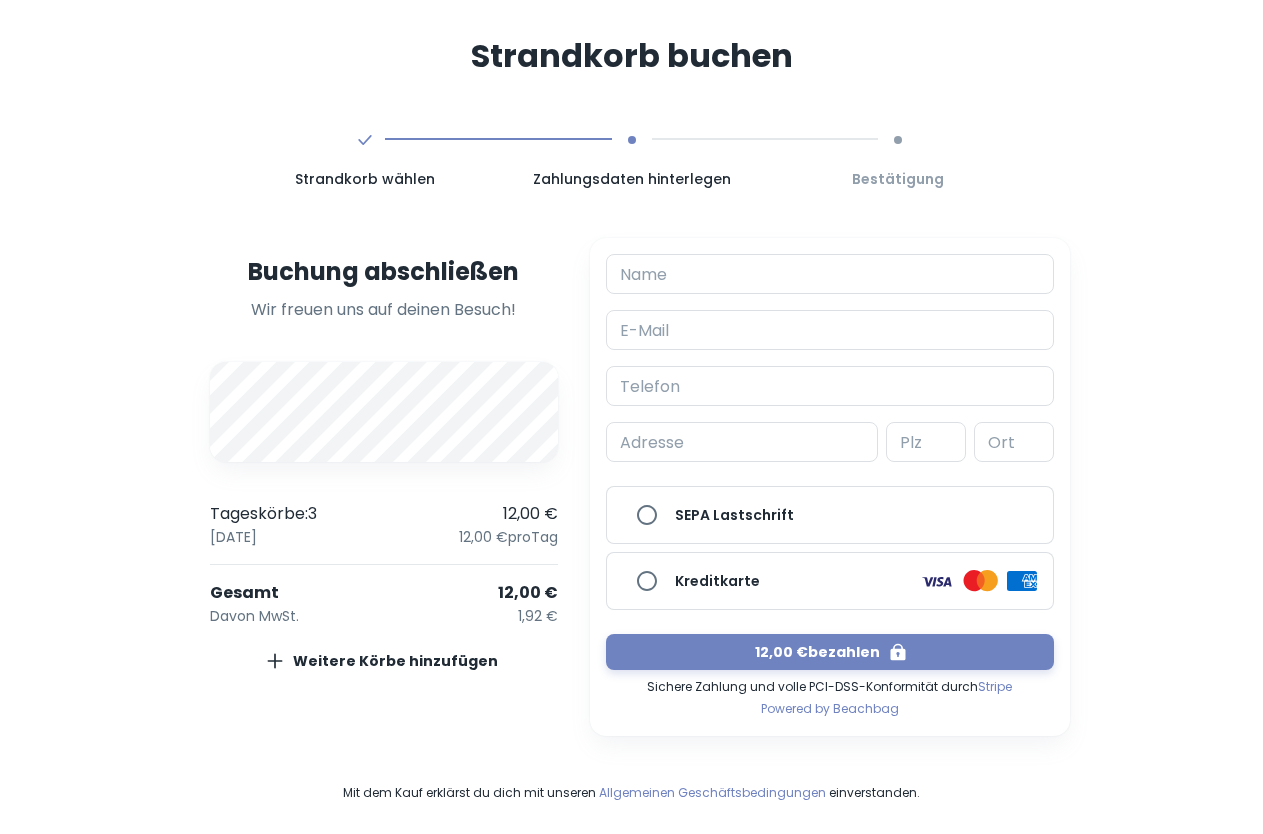 click on "Name" at bounding box center [830, 274] 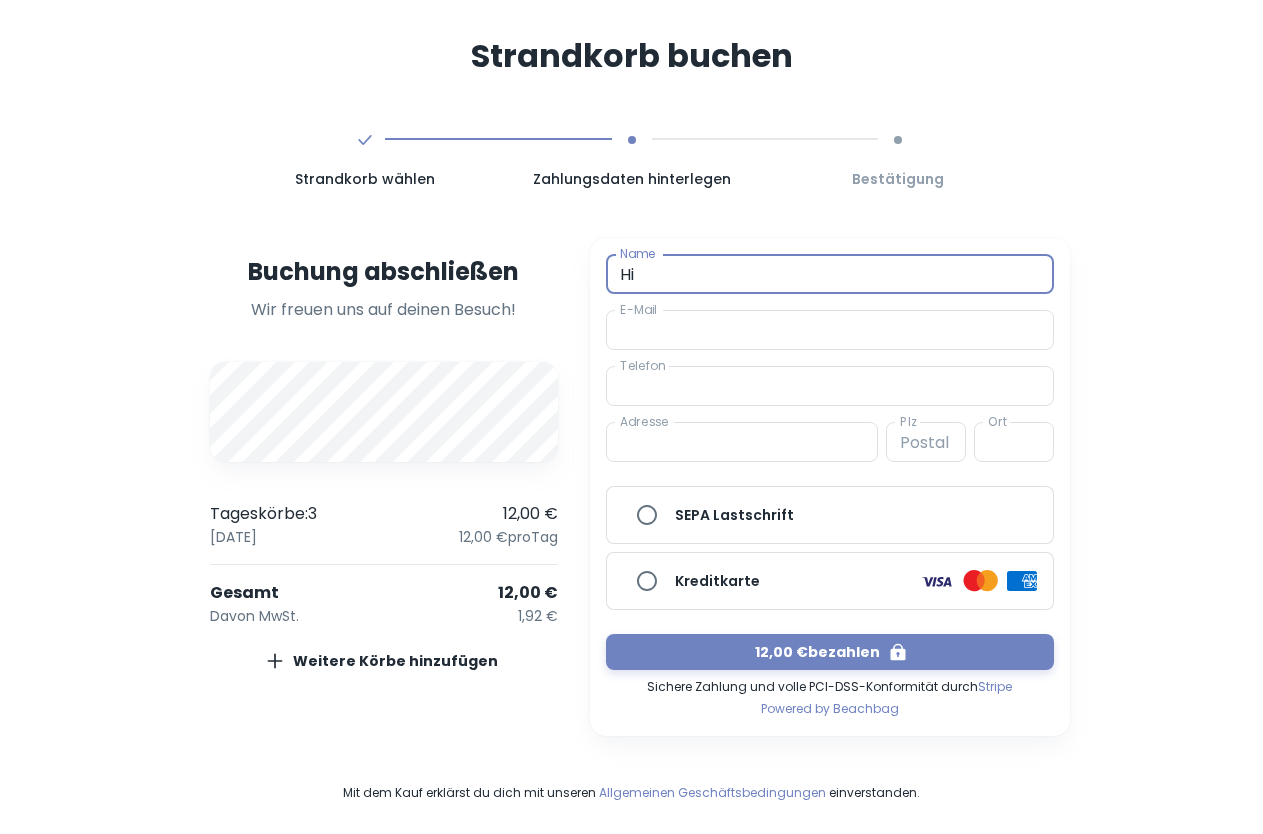 type on "[FIRST] [LAST]" 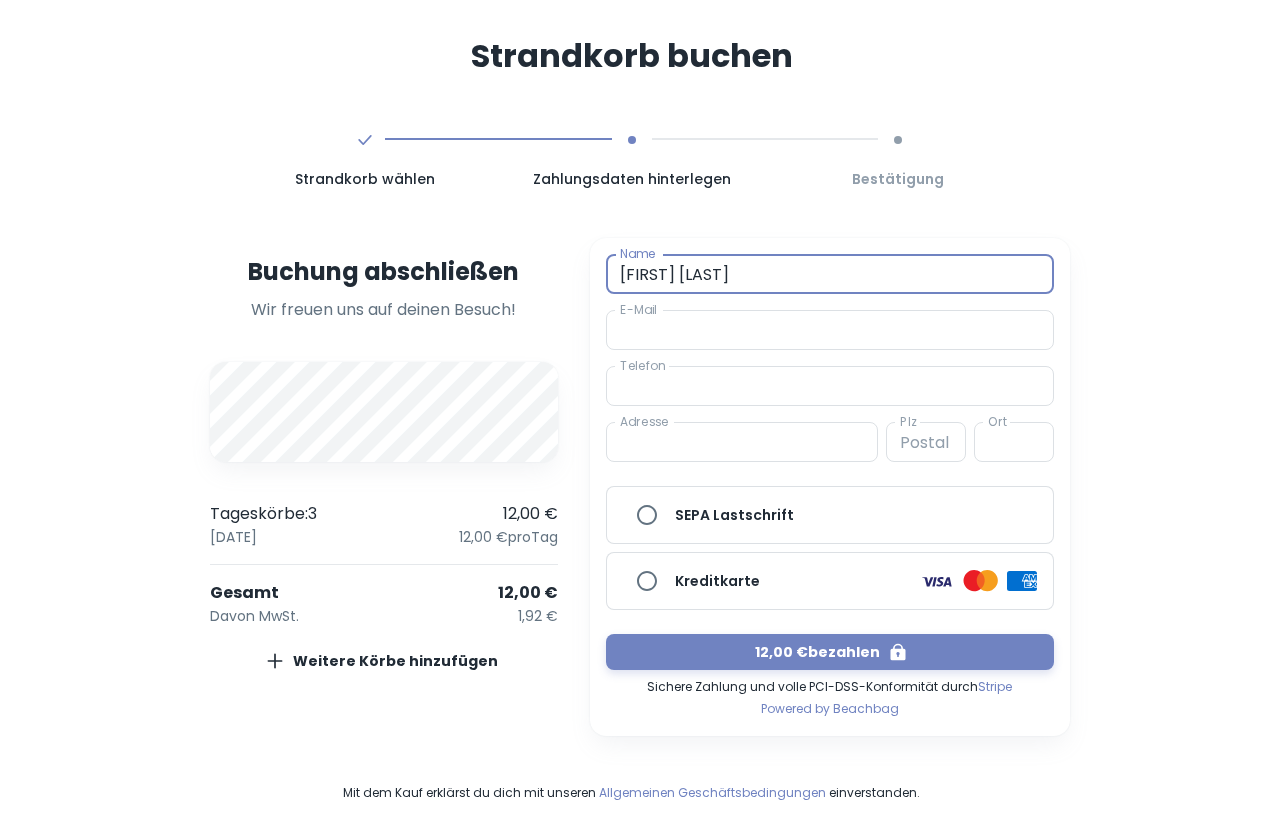 type on "[EMAIL]" 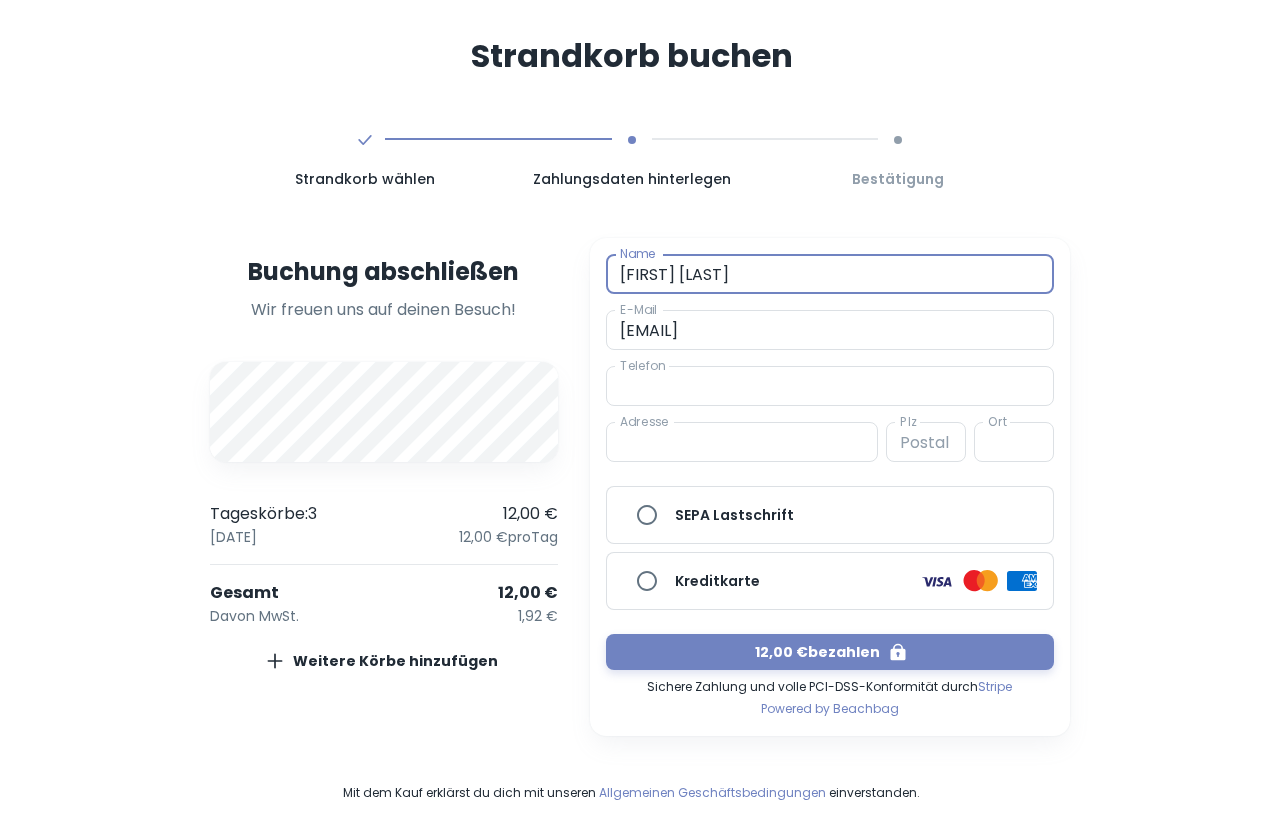 type on "[PHONE]" 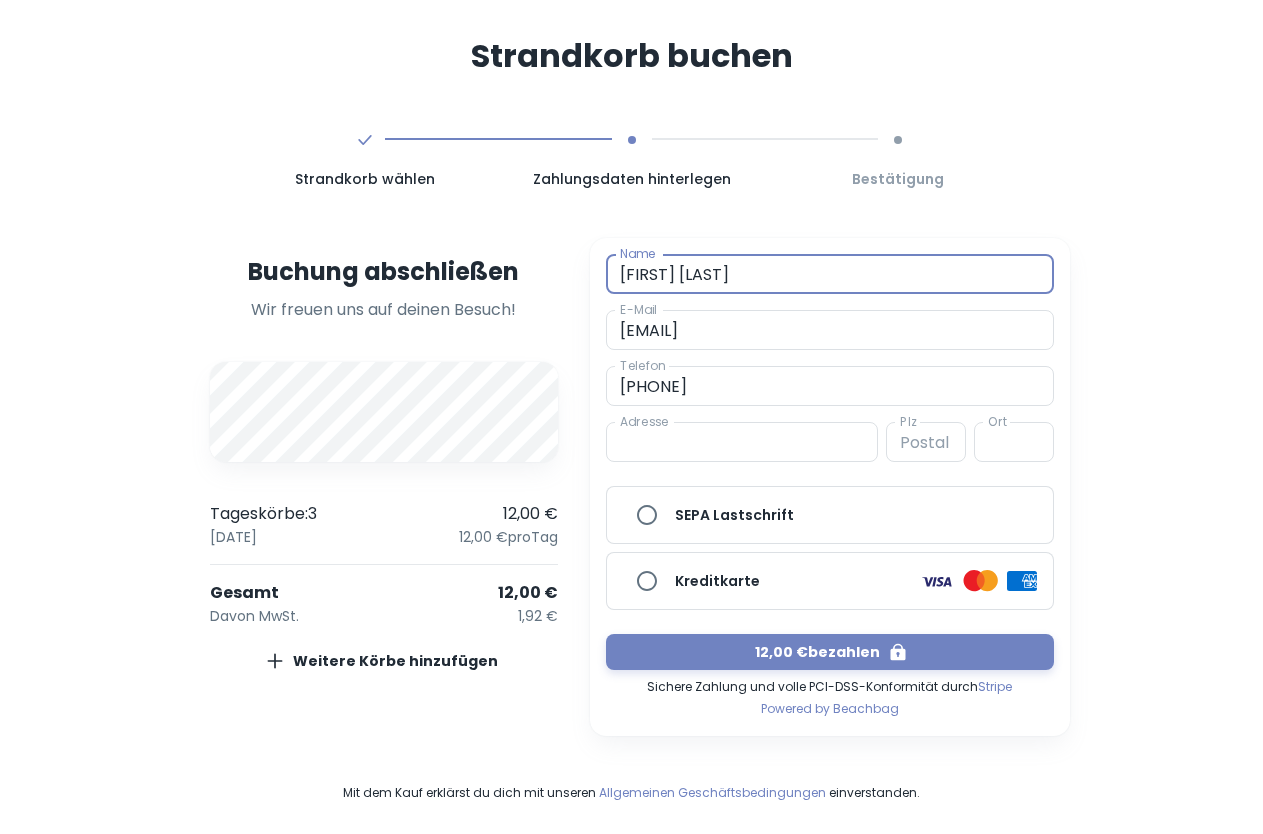 type on "[STREET] [NUMBER]" 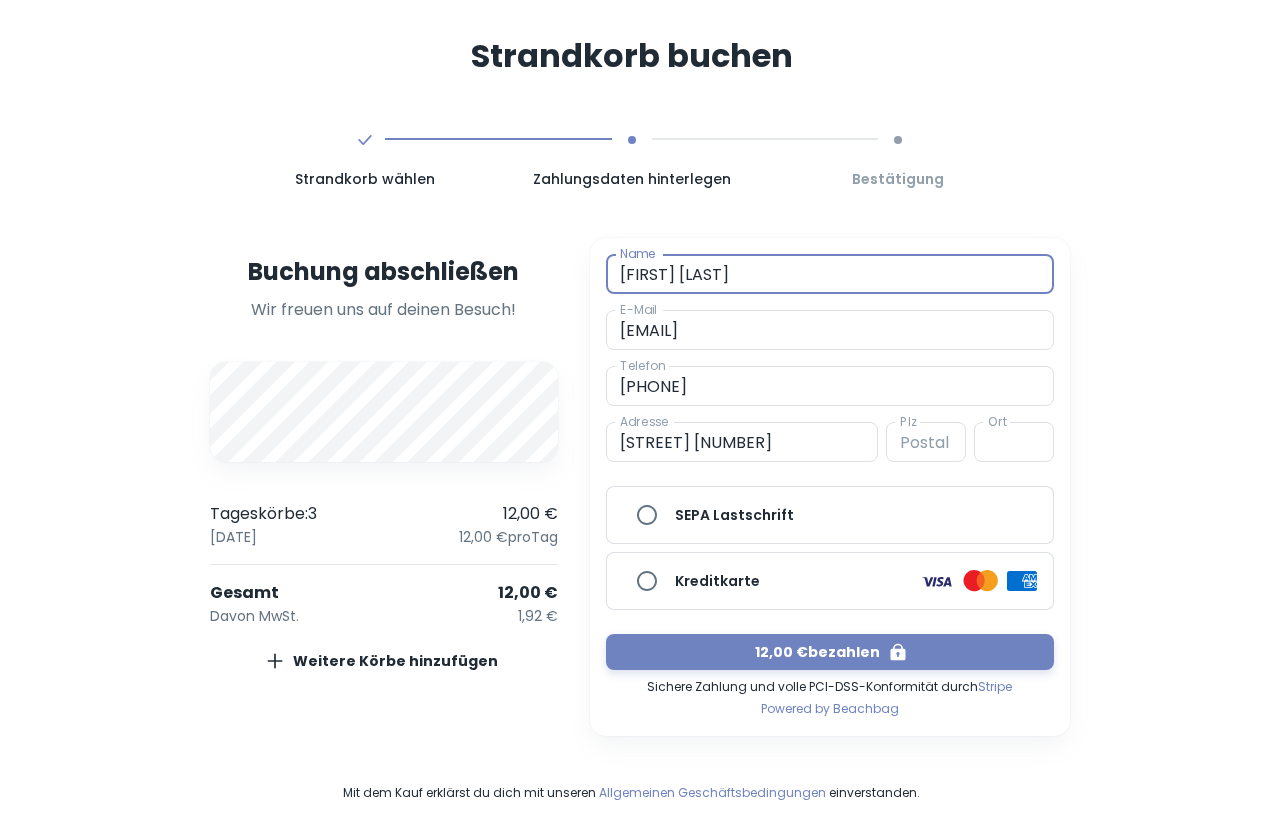 type on "[PLZ]" 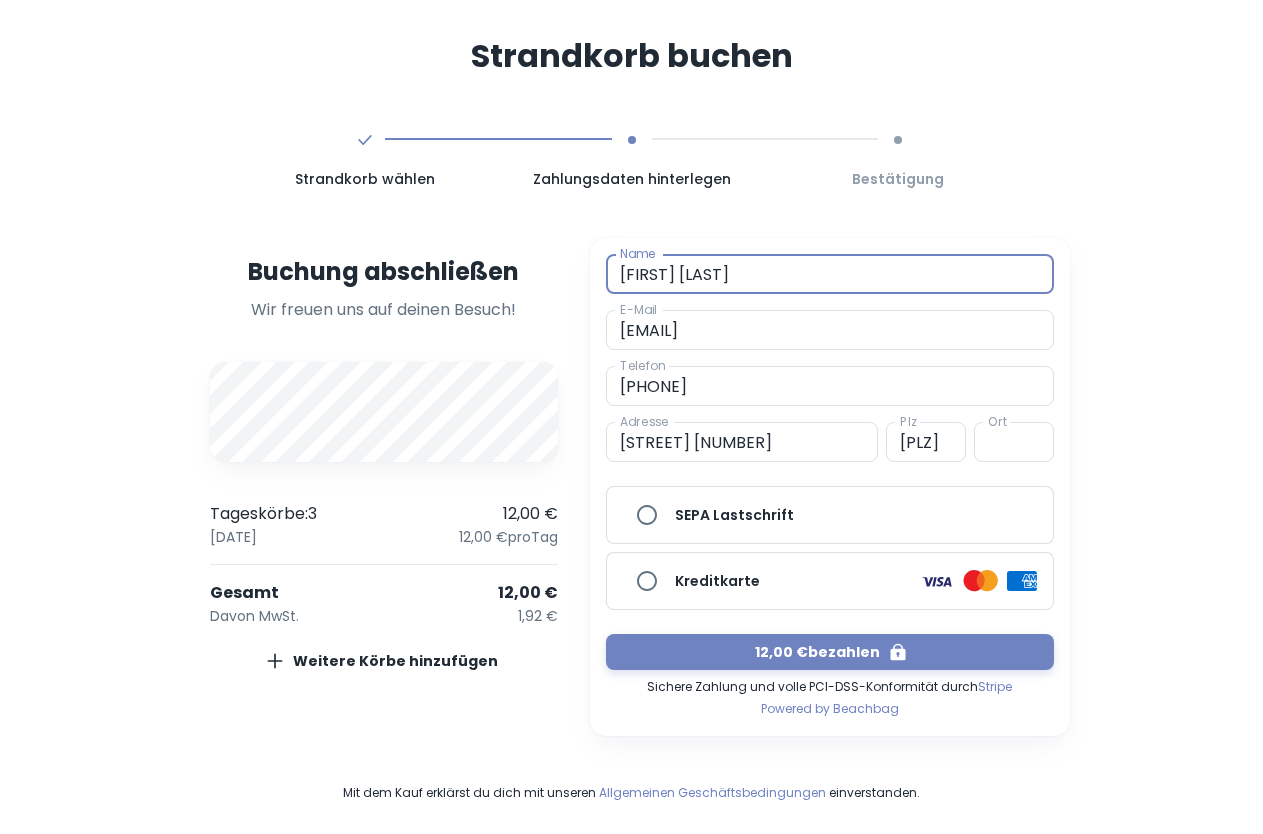 type on "[CITY]" 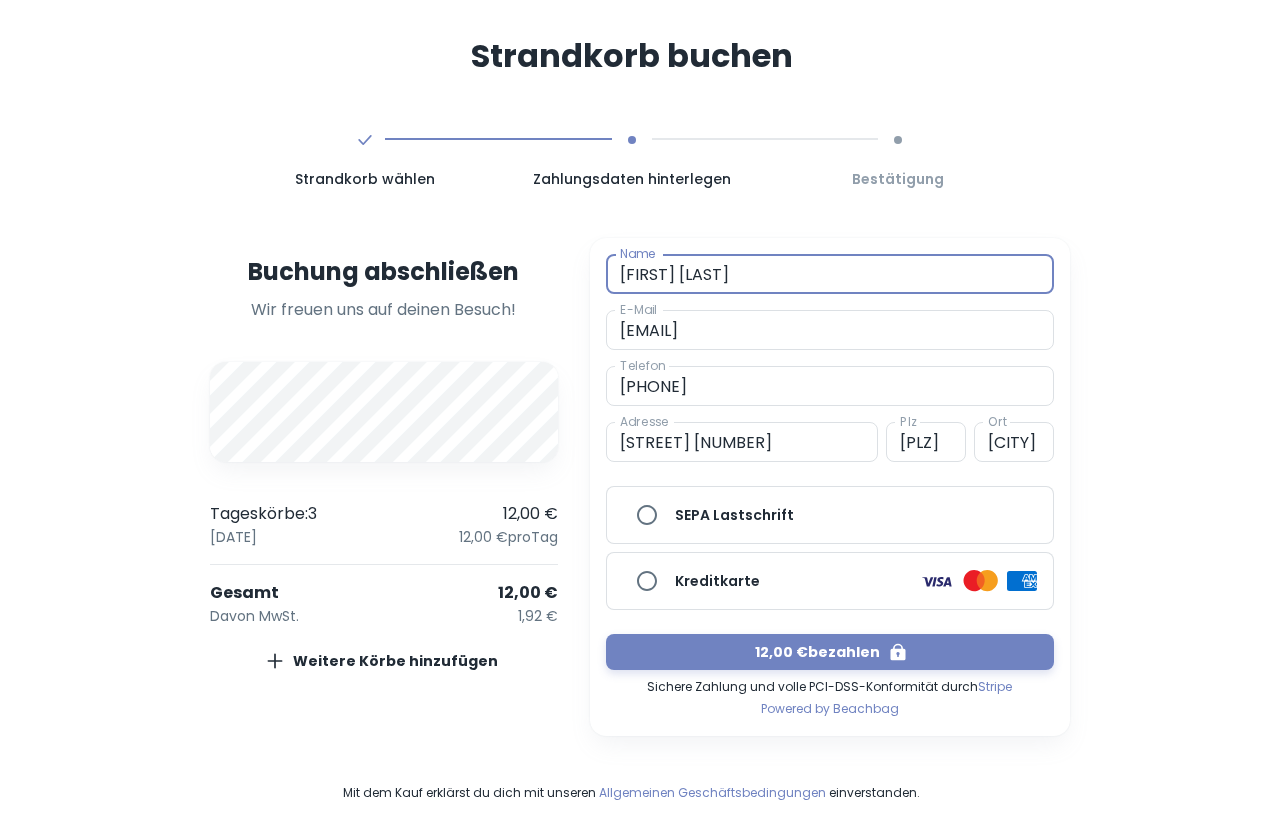 click on "Kreditkarte" at bounding box center [647, 581] 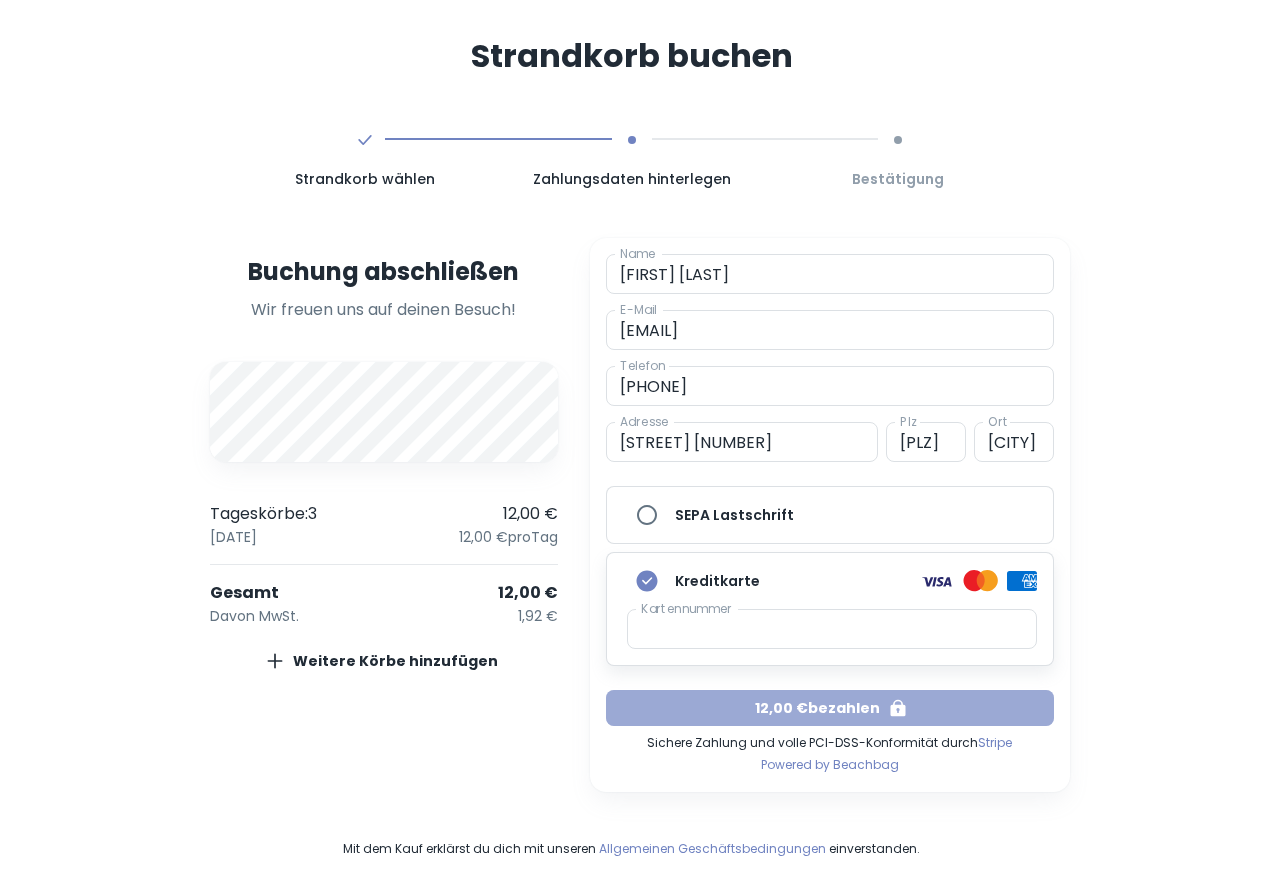 click on "12,00 €  bezahlen" at bounding box center (830, 708) 